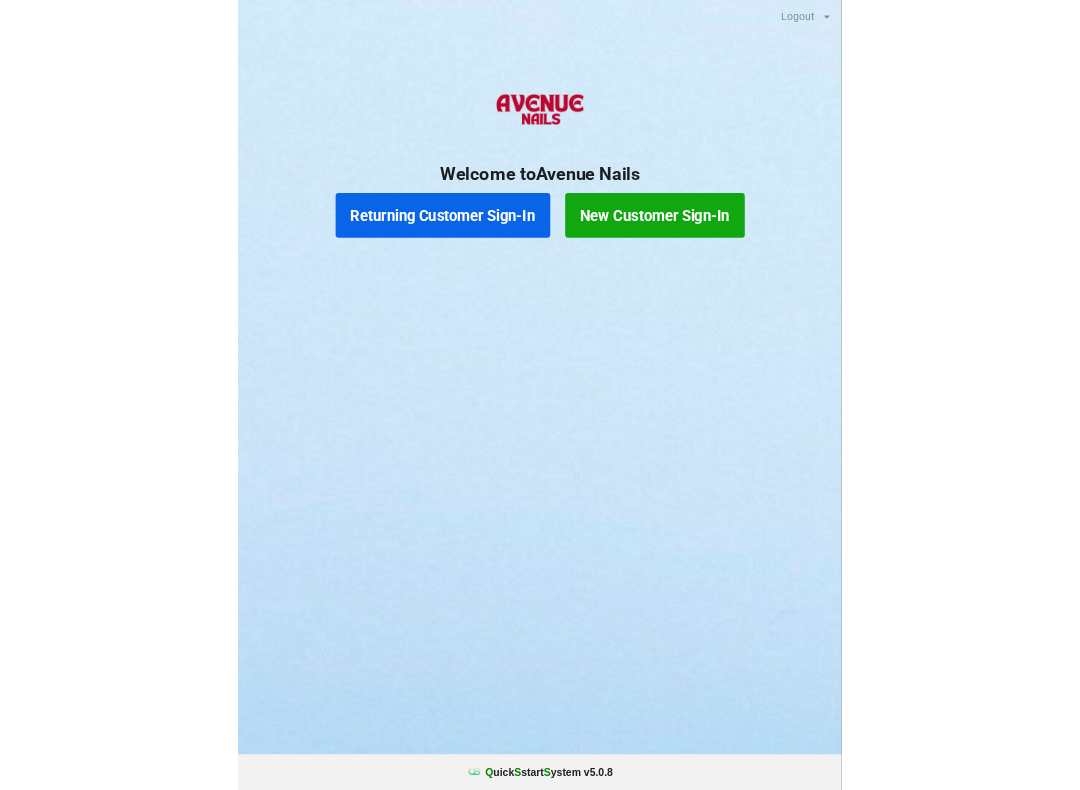 scroll, scrollTop: 0, scrollLeft: 0, axis: both 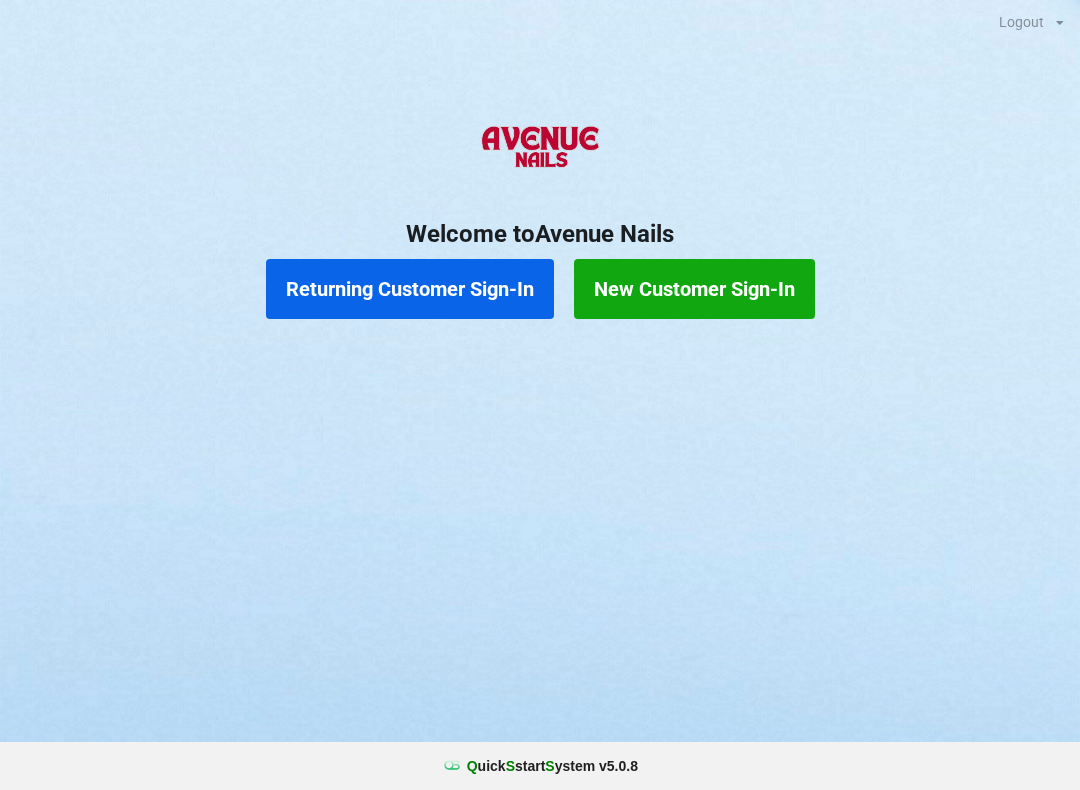 click on "Returning Customer Sign-In" at bounding box center (410, 289) 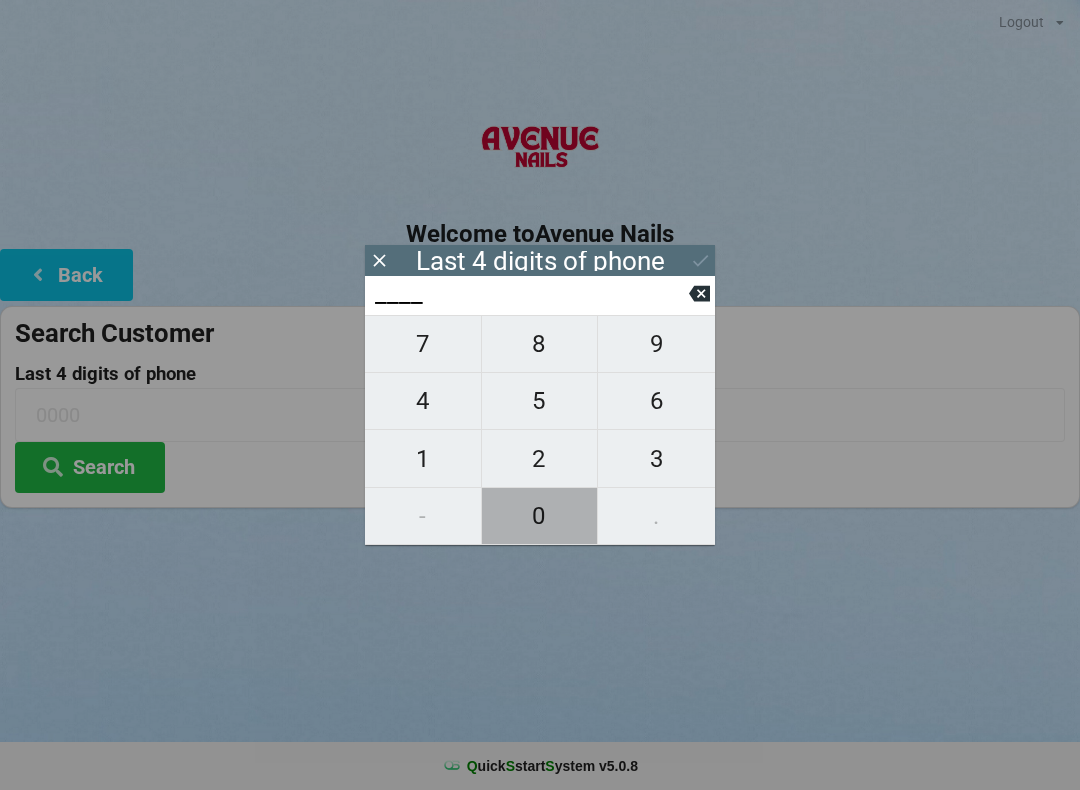 click on "0" at bounding box center (540, 516) 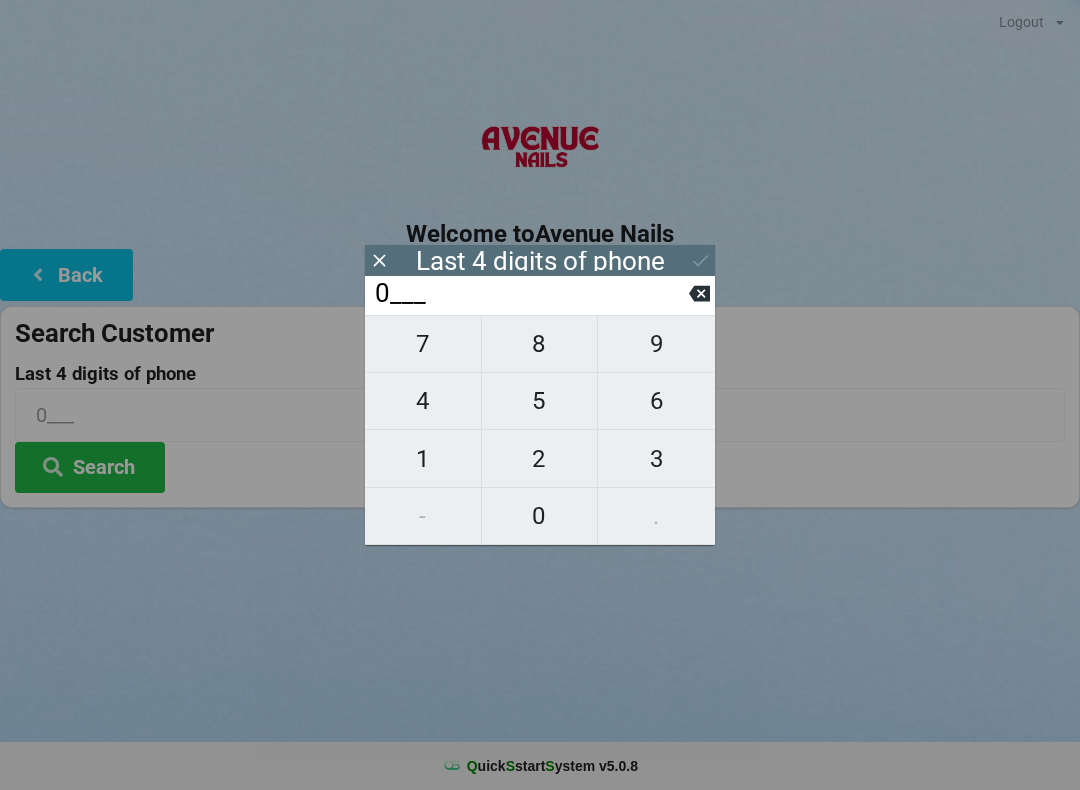click on "1" at bounding box center [423, 459] 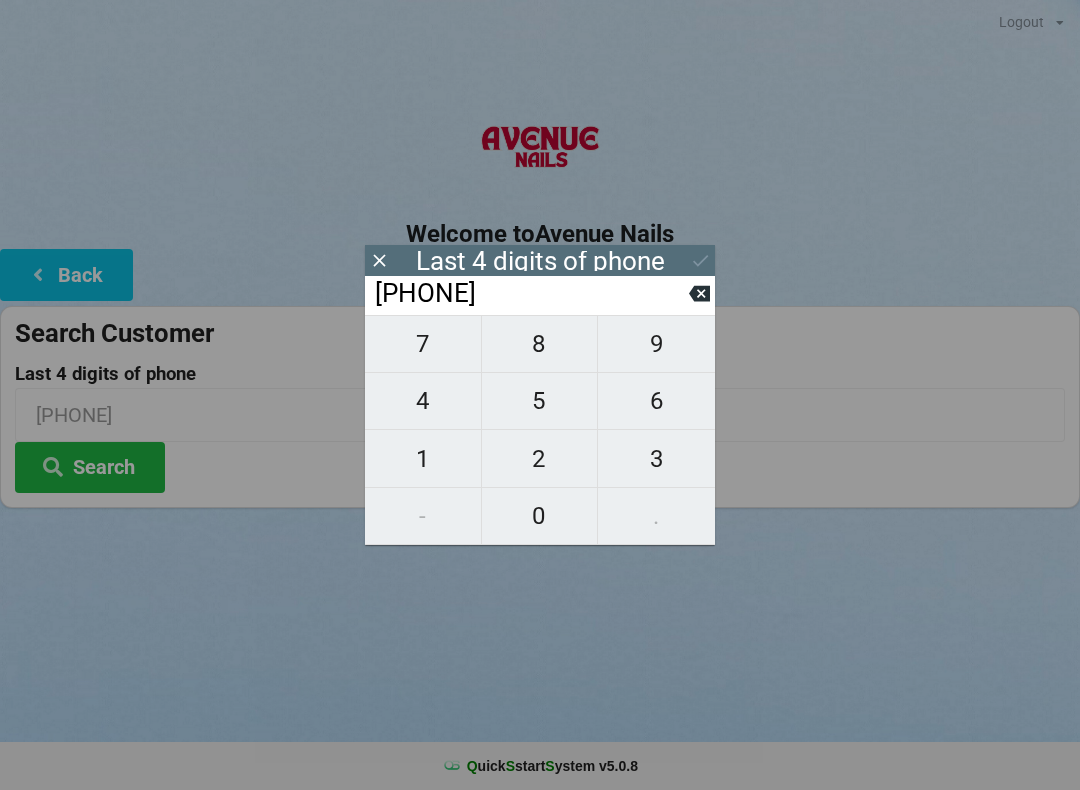 click on "8" at bounding box center (540, 344) 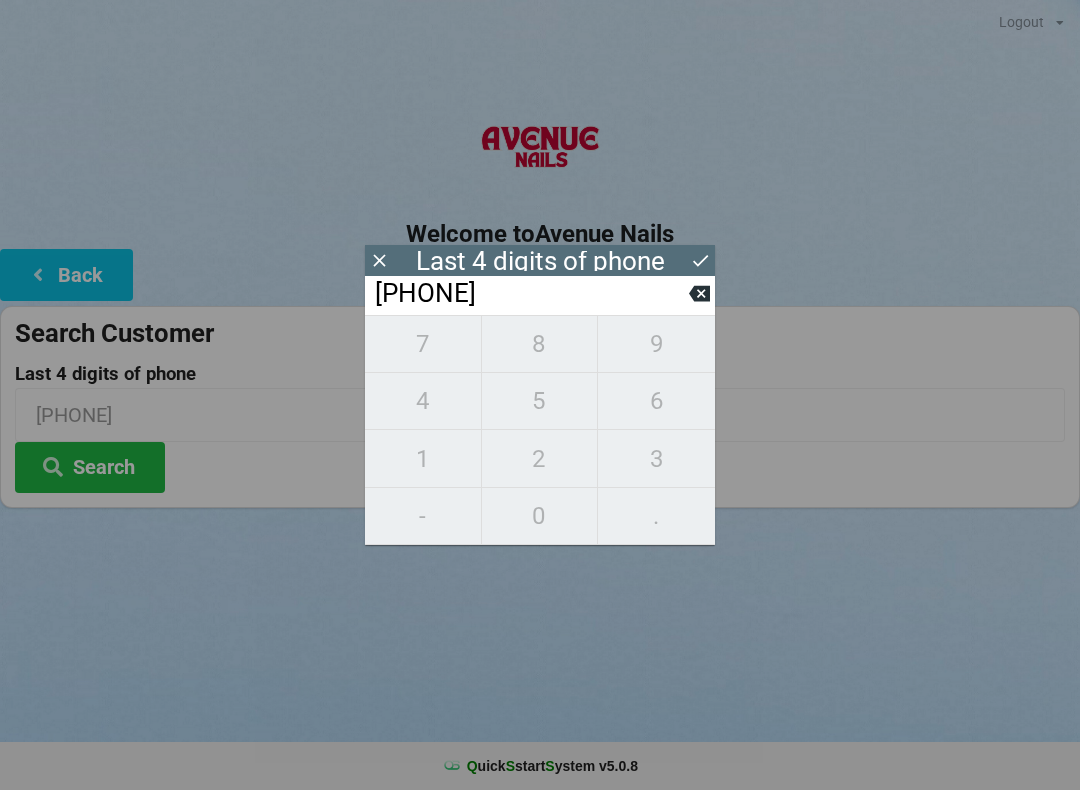type on "[PHONE]" 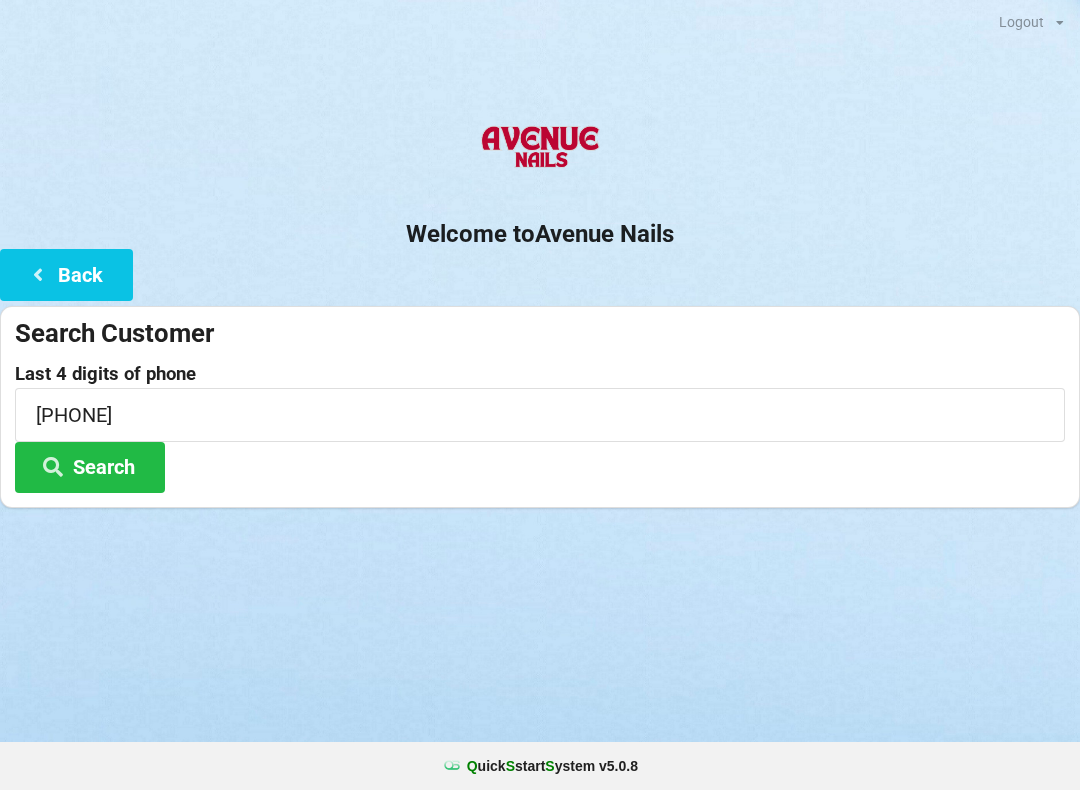 click on "Search" at bounding box center [90, 467] 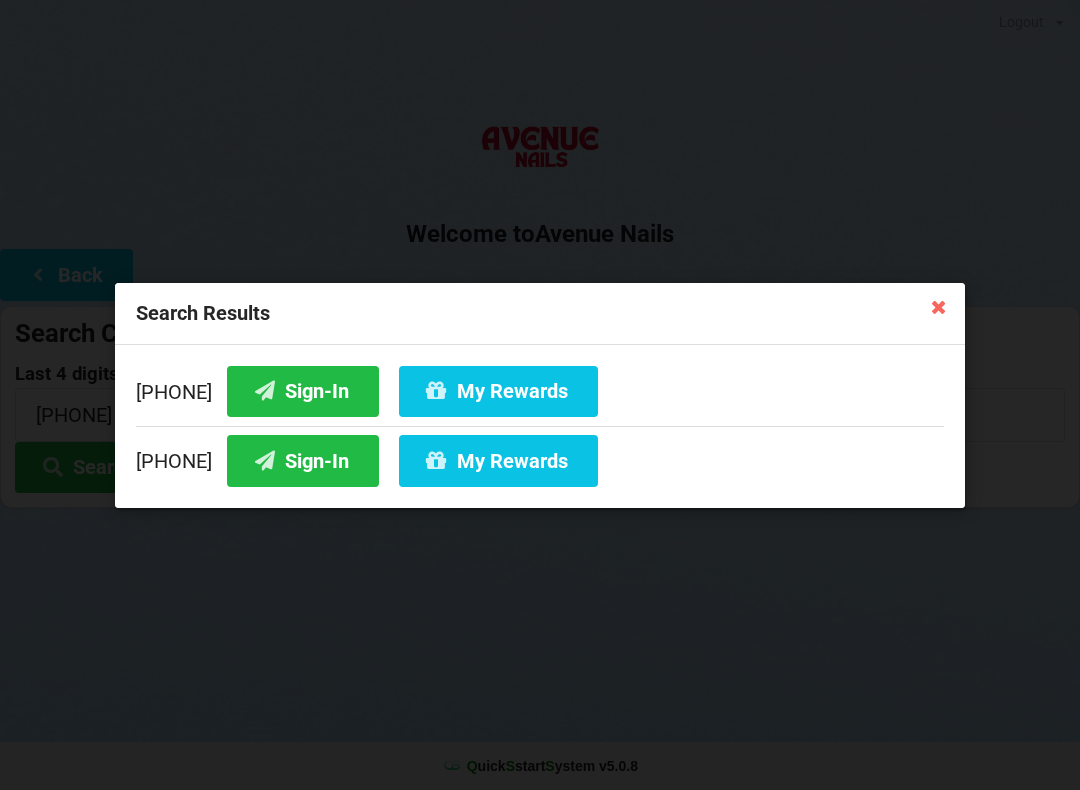 click on "Sign-In" at bounding box center [303, 390] 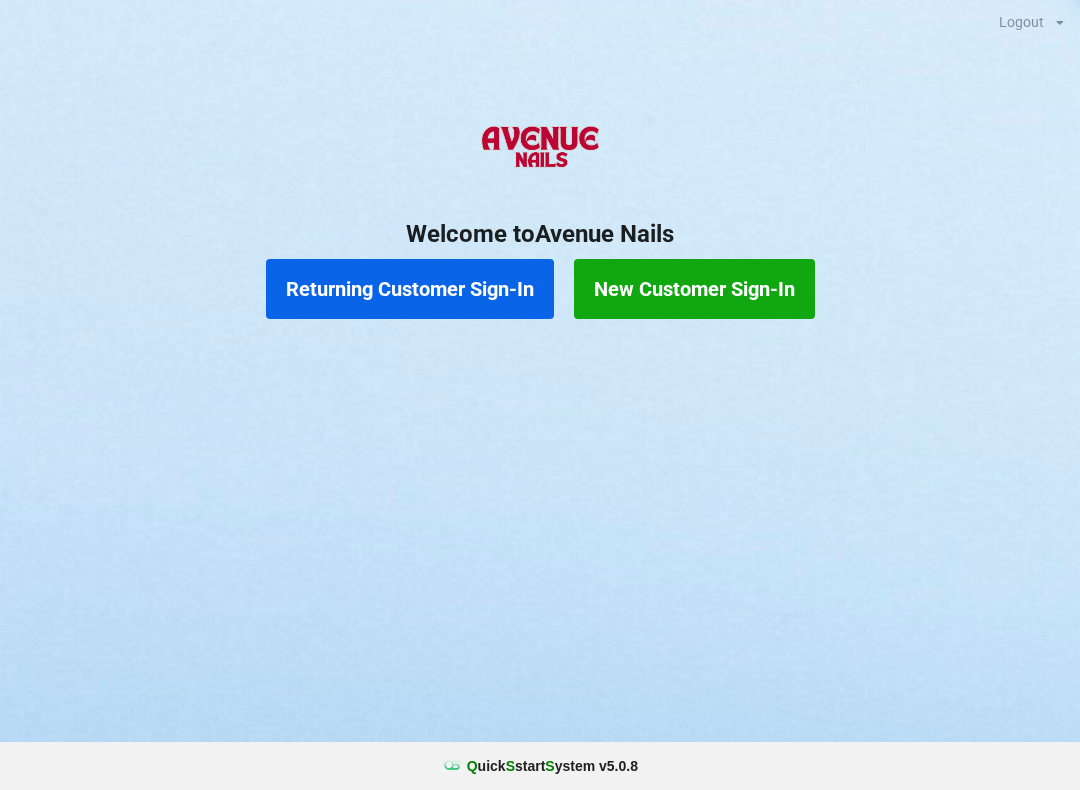 click on "New Customer Sign-In" at bounding box center [694, 289] 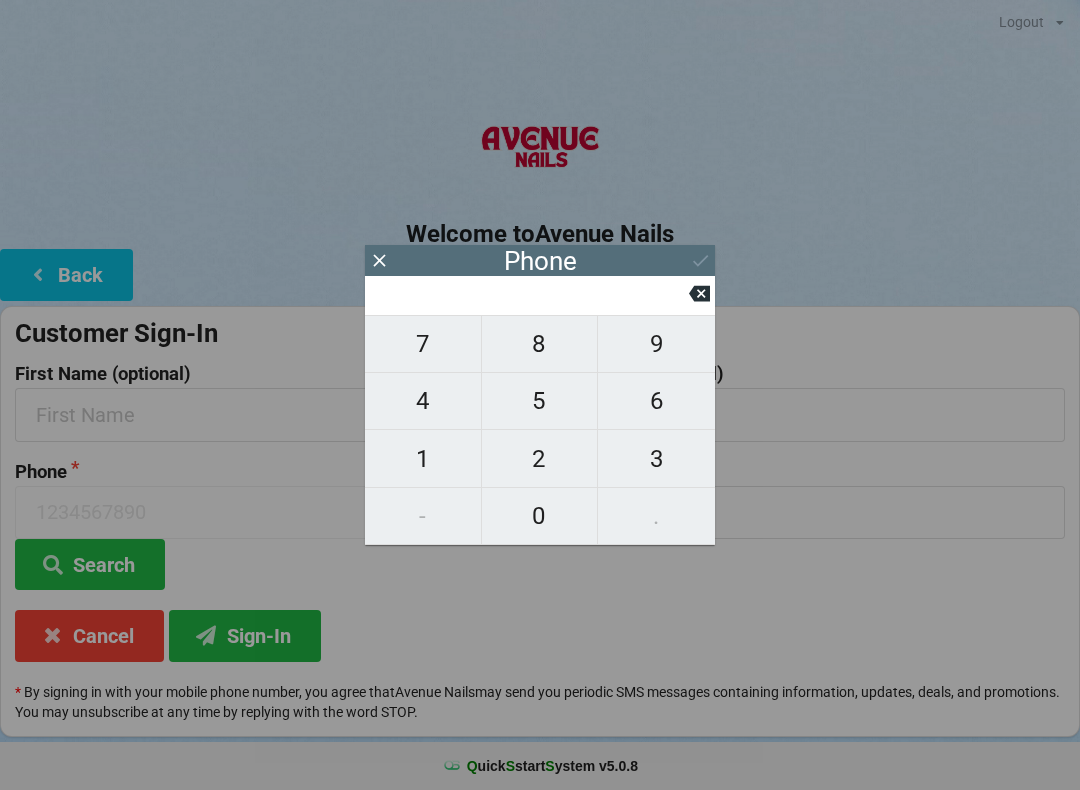 click on "4" at bounding box center (423, 401) 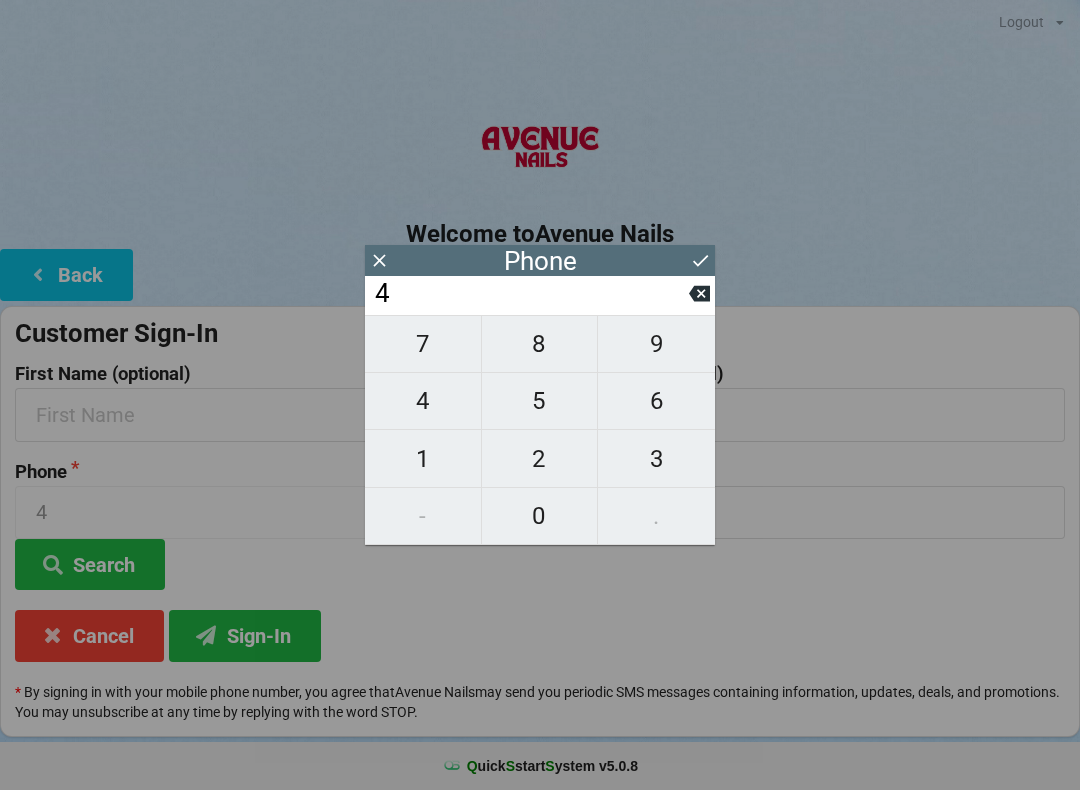 click on "9" at bounding box center (656, 344) 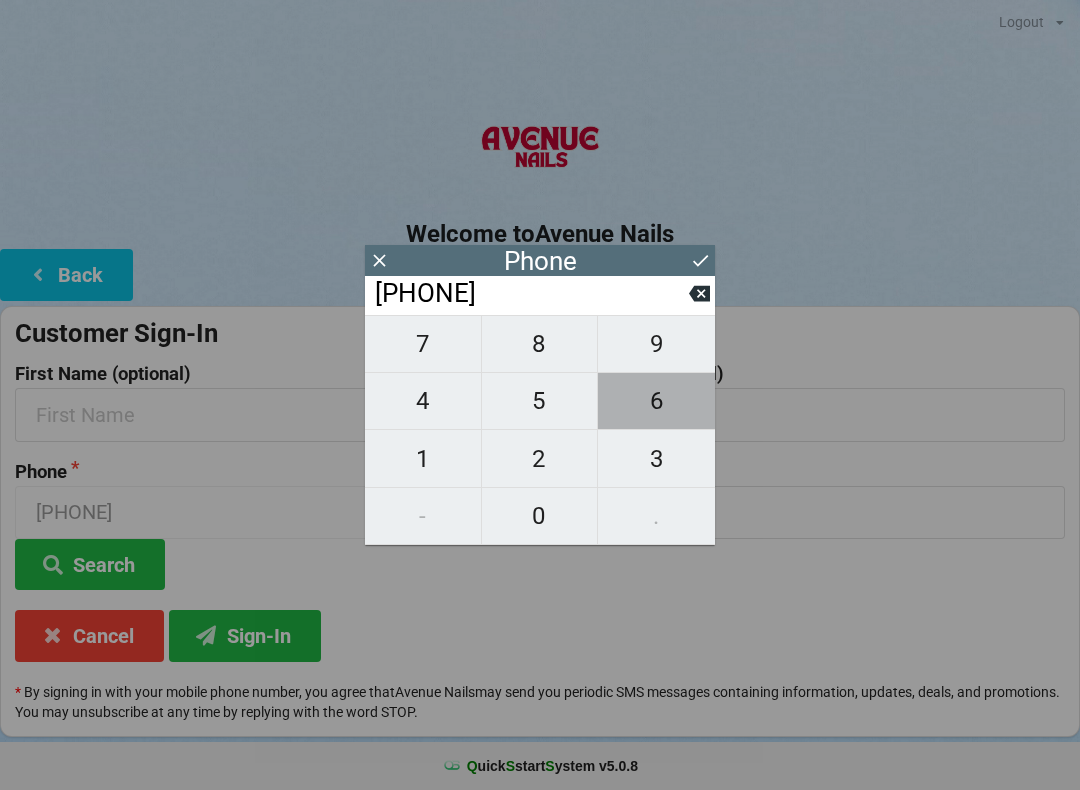 click on "6" at bounding box center [656, 401] 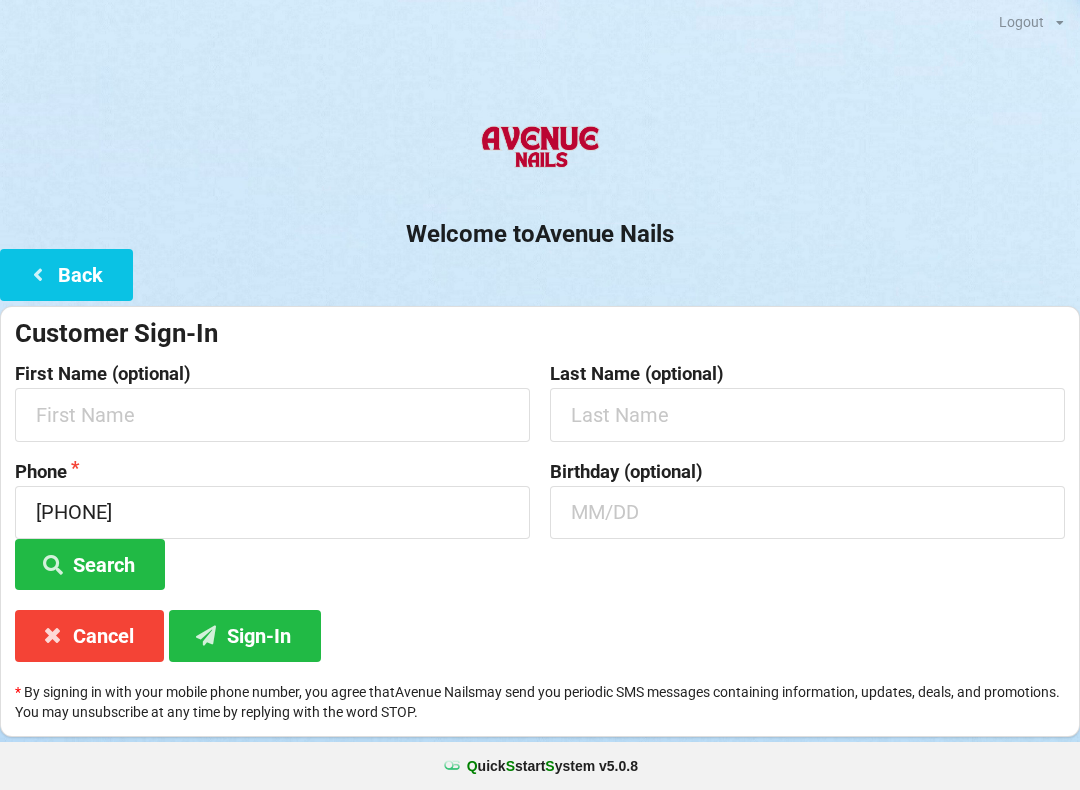 click on "Sign-In" at bounding box center (245, 635) 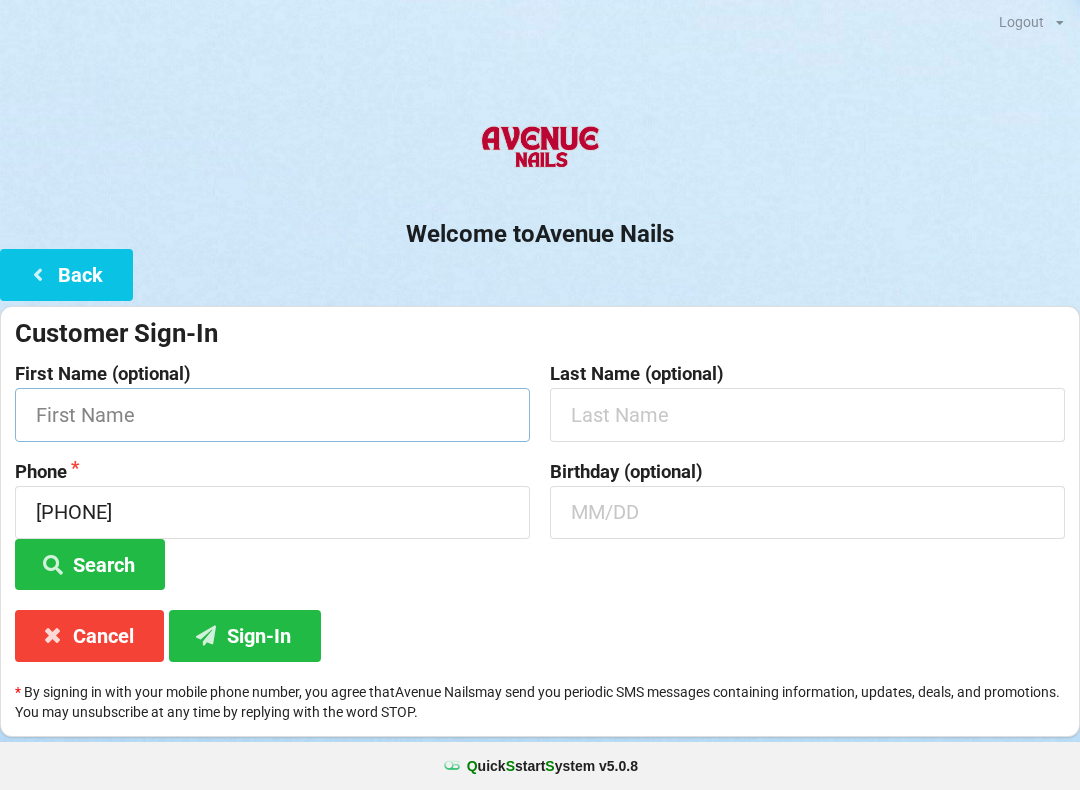 click at bounding box center (272, 414) 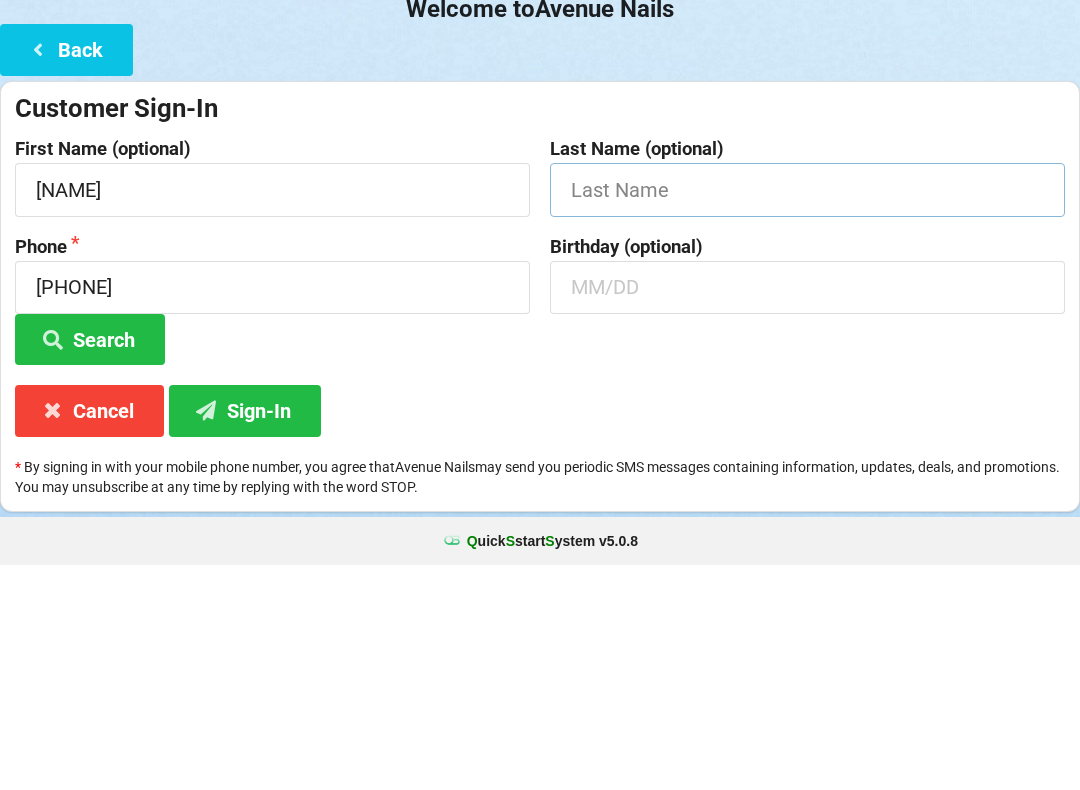 click at bounding box center [807, 414] 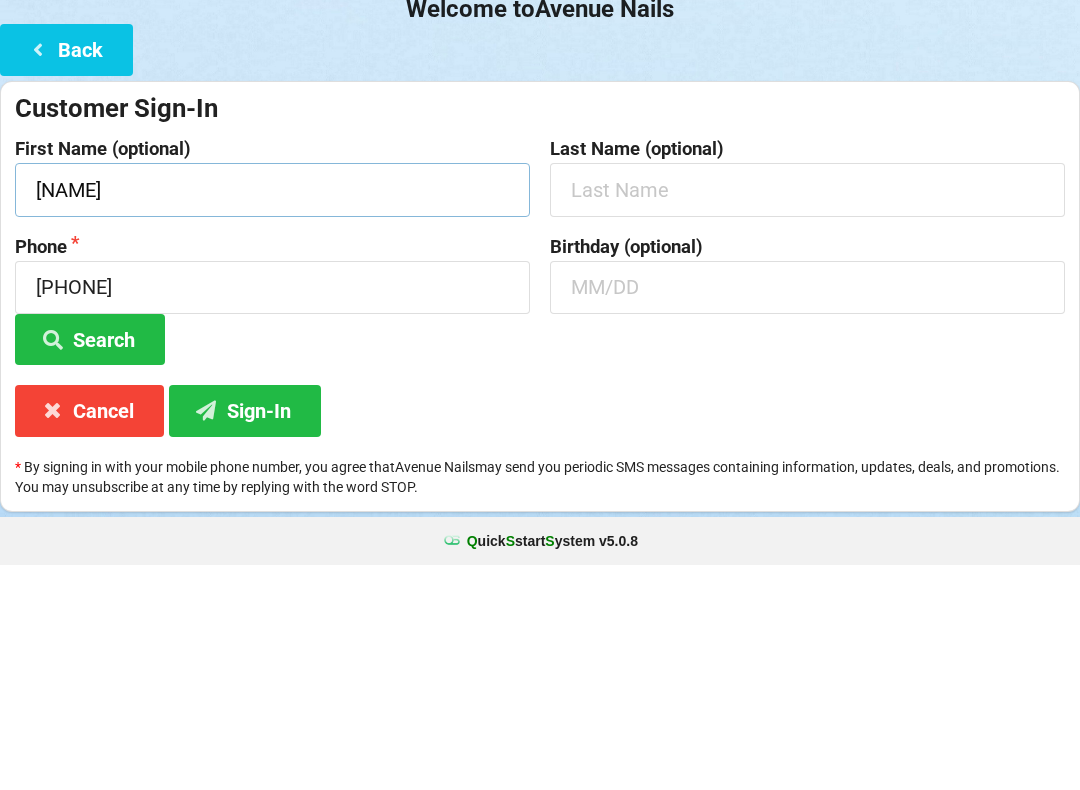 click on "[NAME]" at bounding box center [272, 414] 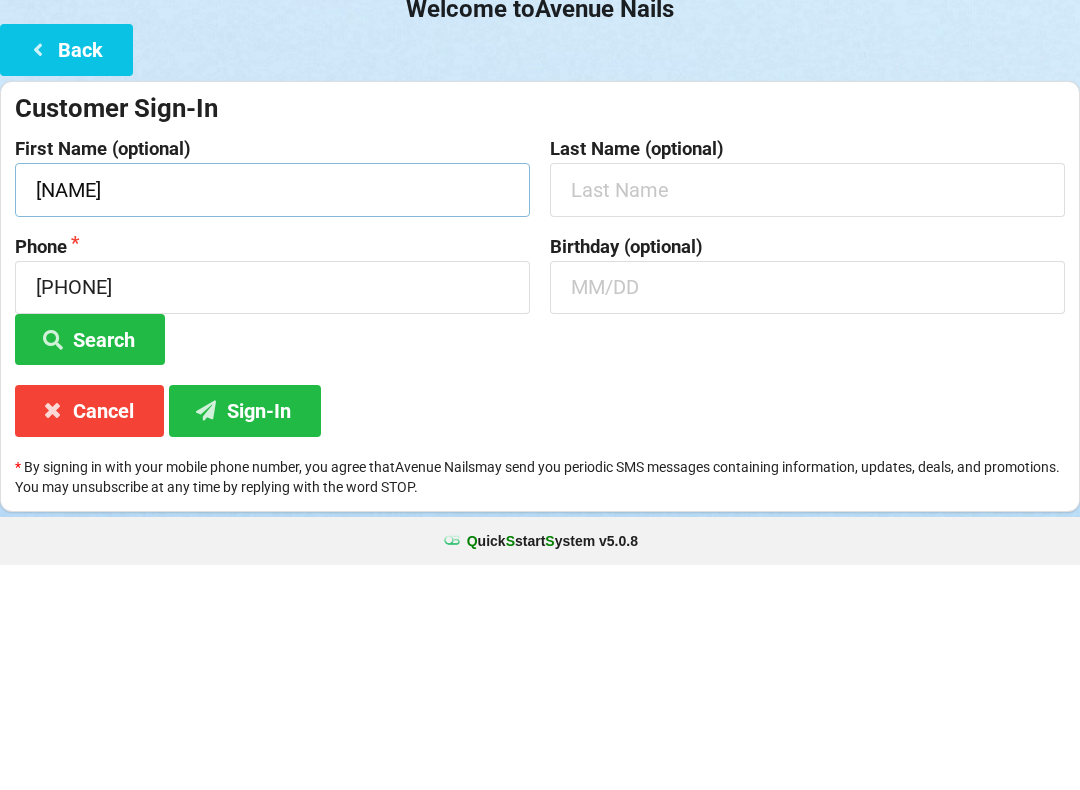 click on "[NAME]" at bounding box center (272, 414) 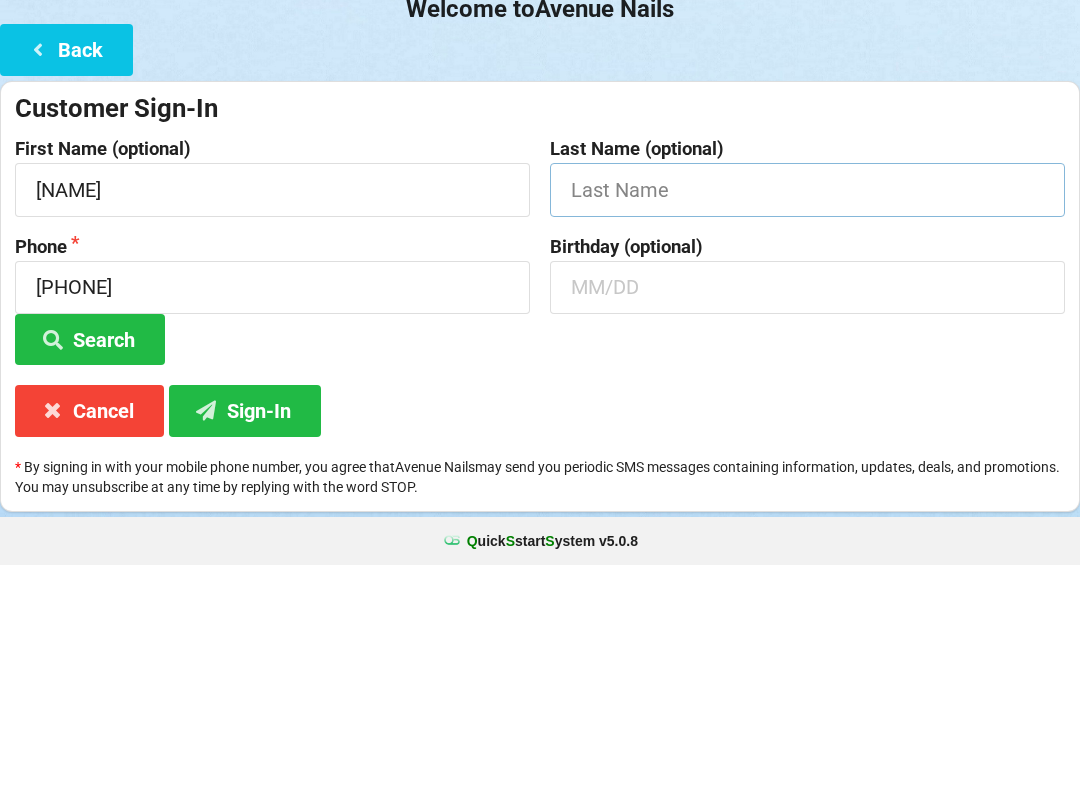 click at bounding box center (807, 414) 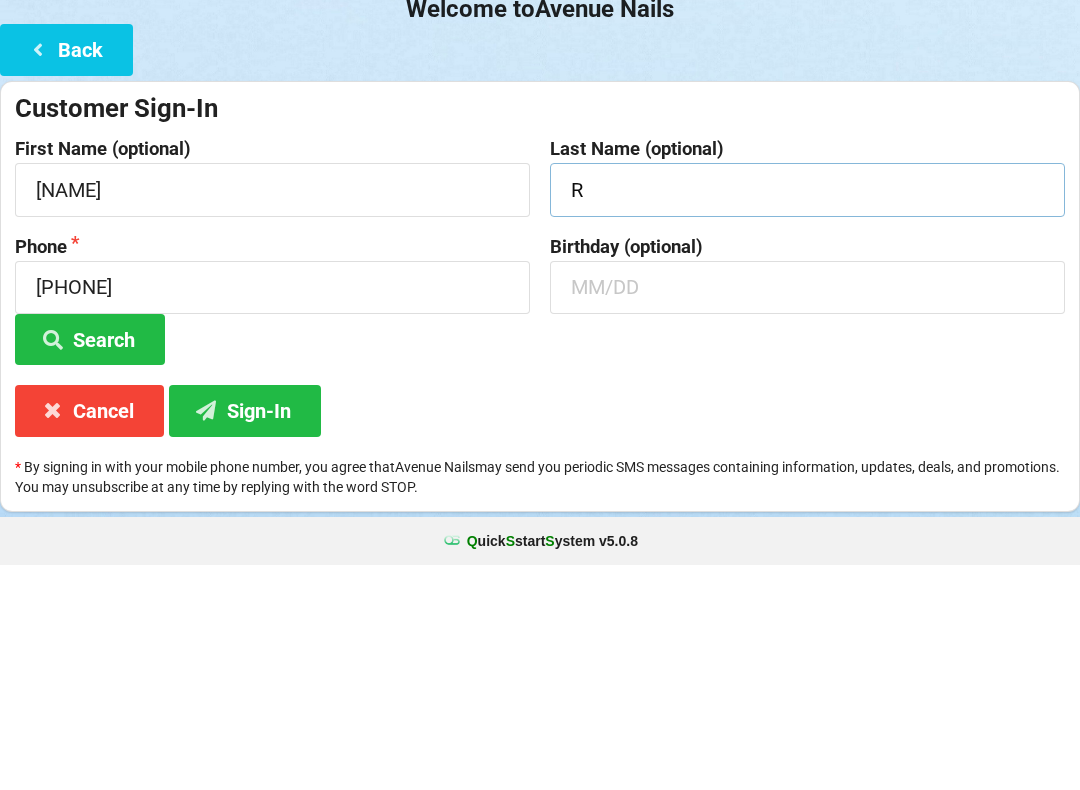 type on "R" 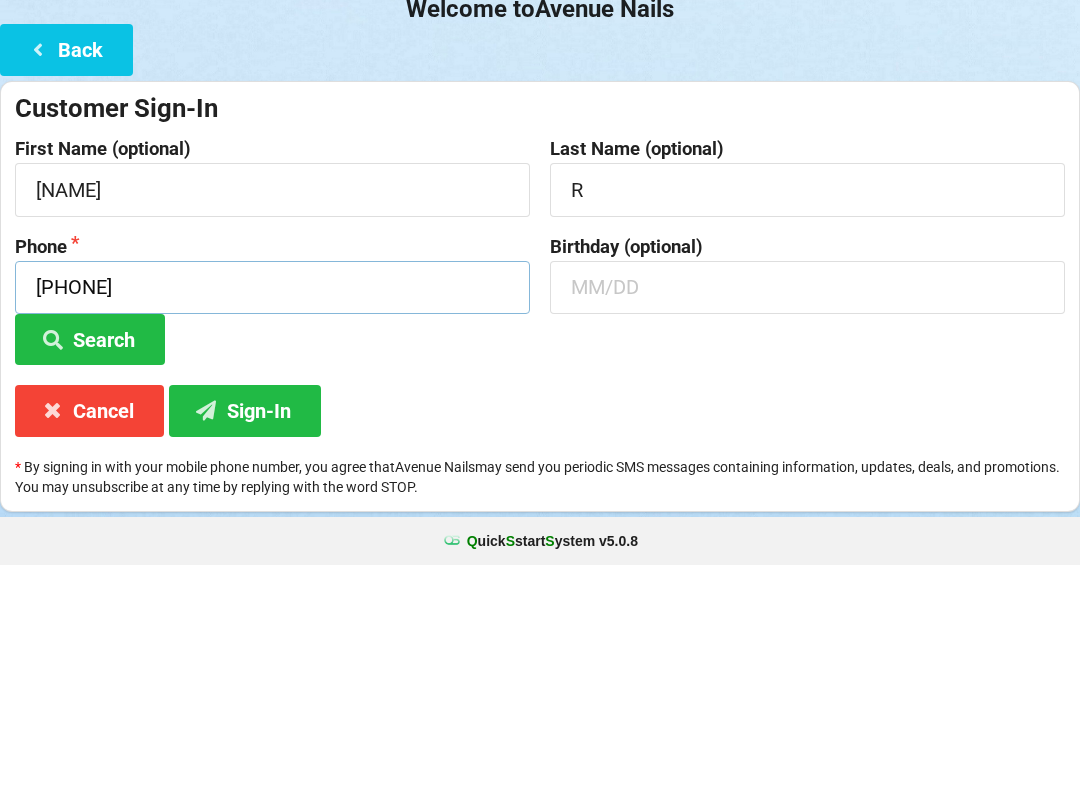 click on "[PHONE]" at bounding box center (272, 512) 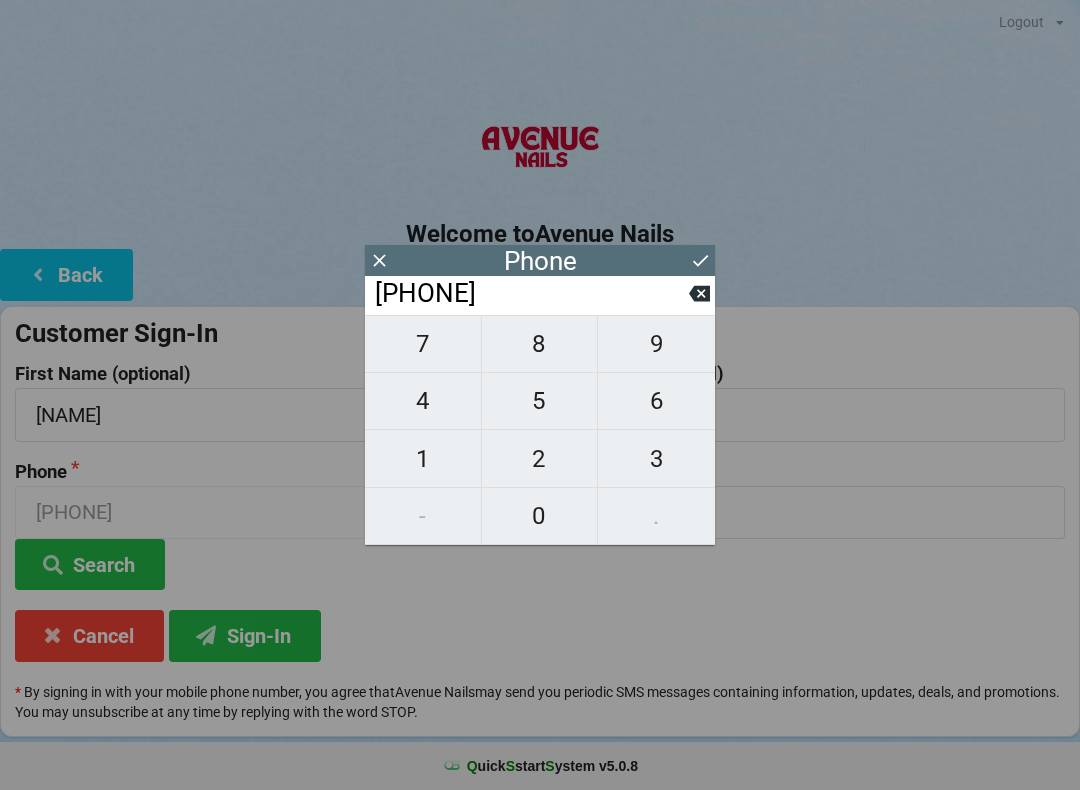 click on "5" at bounding box center [540, 401] 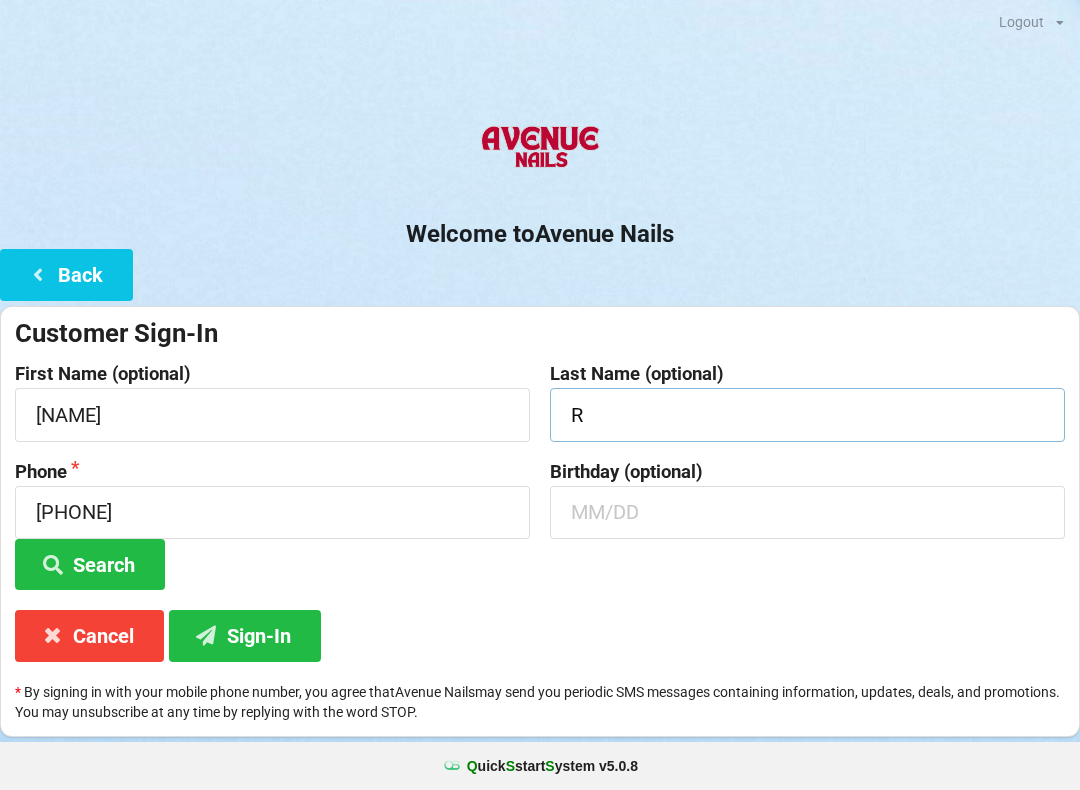 click on "R" at bounding box center (807, 414) 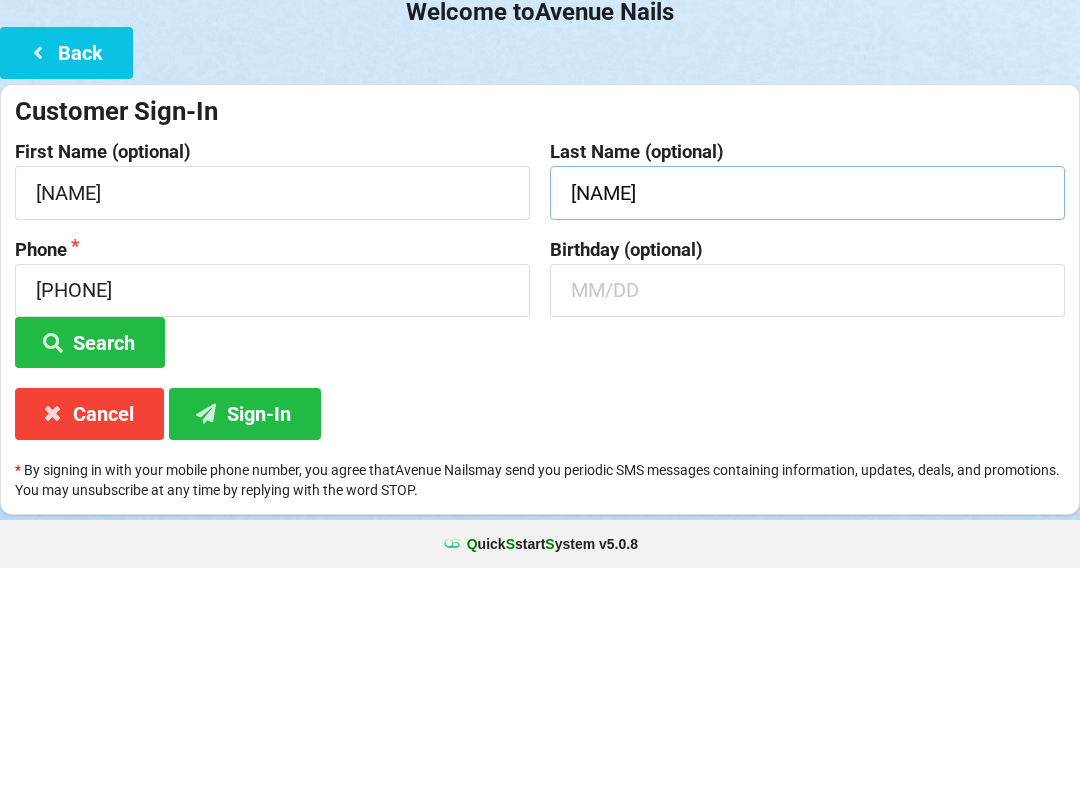 type on "[NAME]" 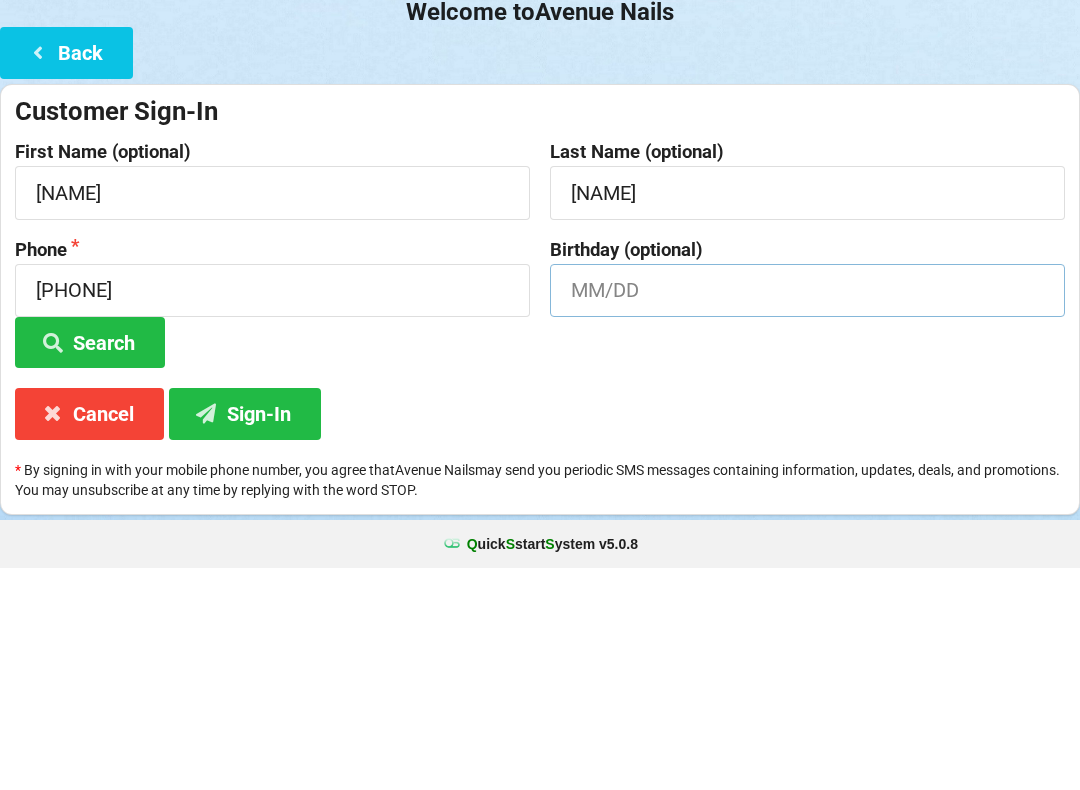 click at bounding box center (807, 512) 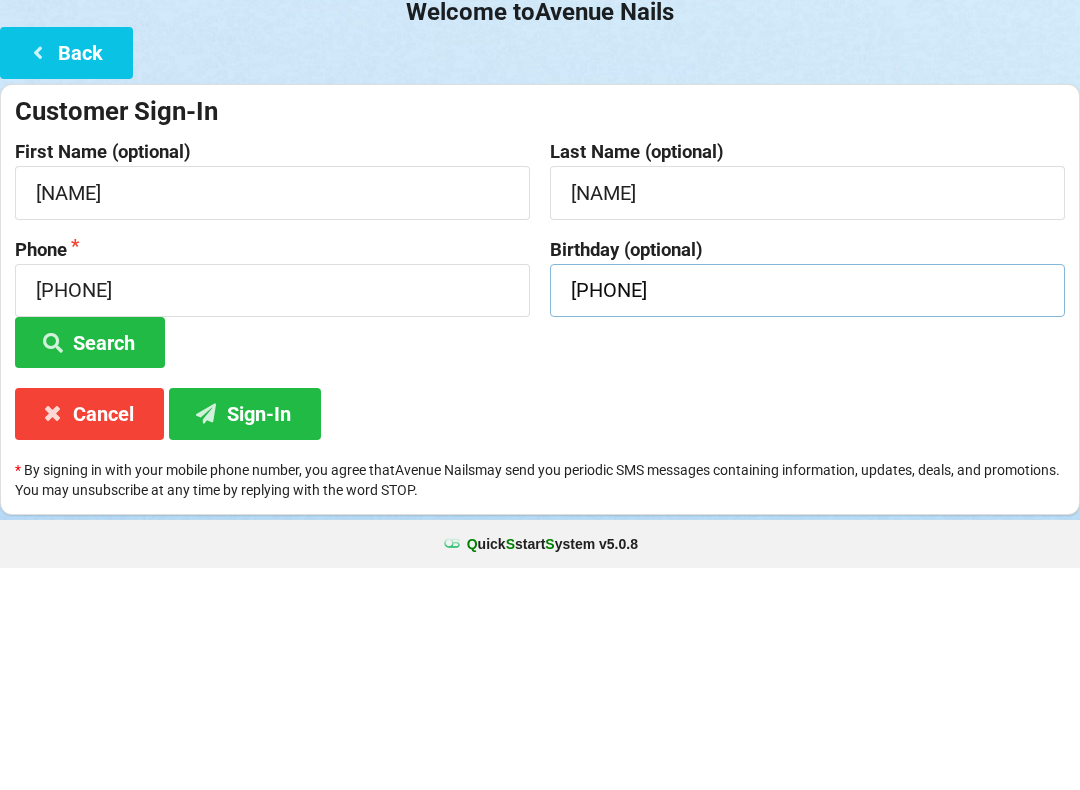type on "[PHONE]" 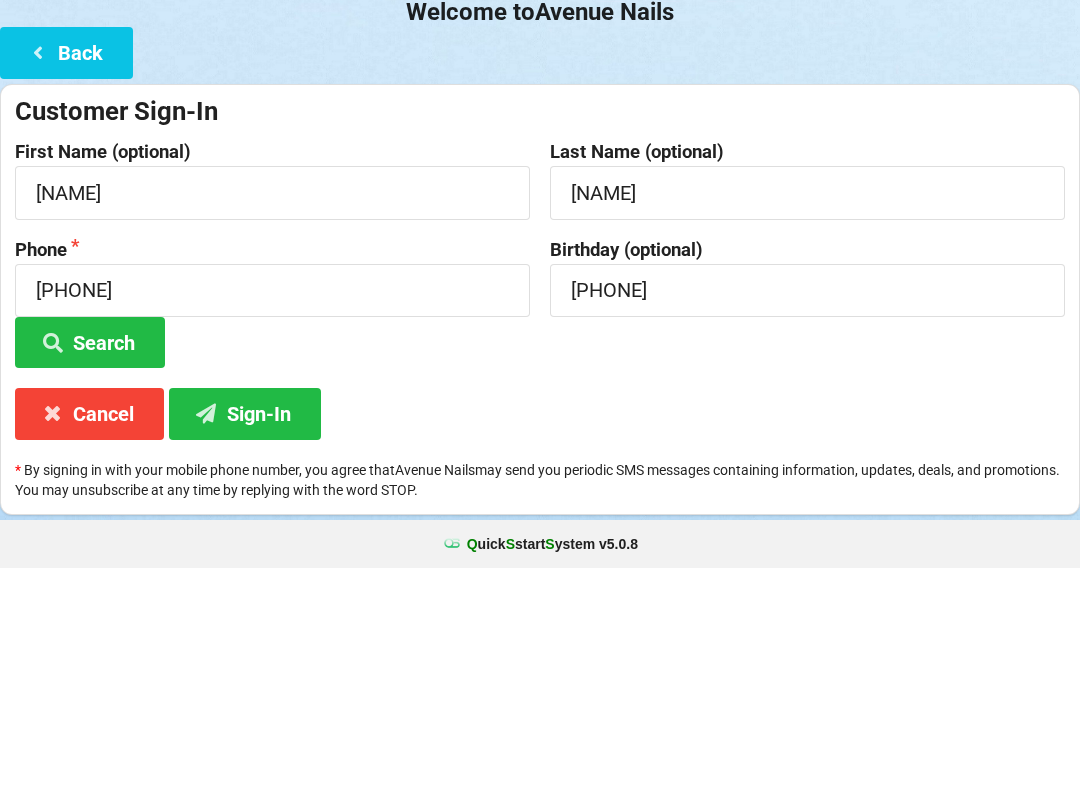 click on "Search" at bounding box center (90, 564) 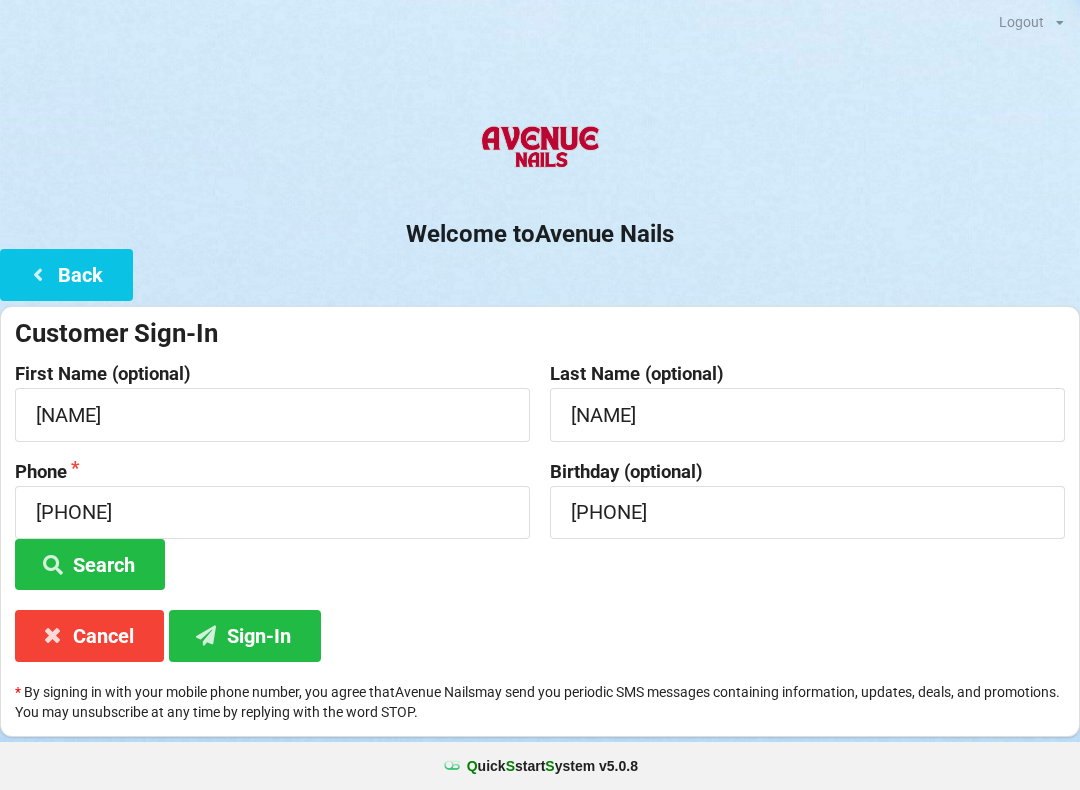 click on "Search" at bounding box center [90, 564] 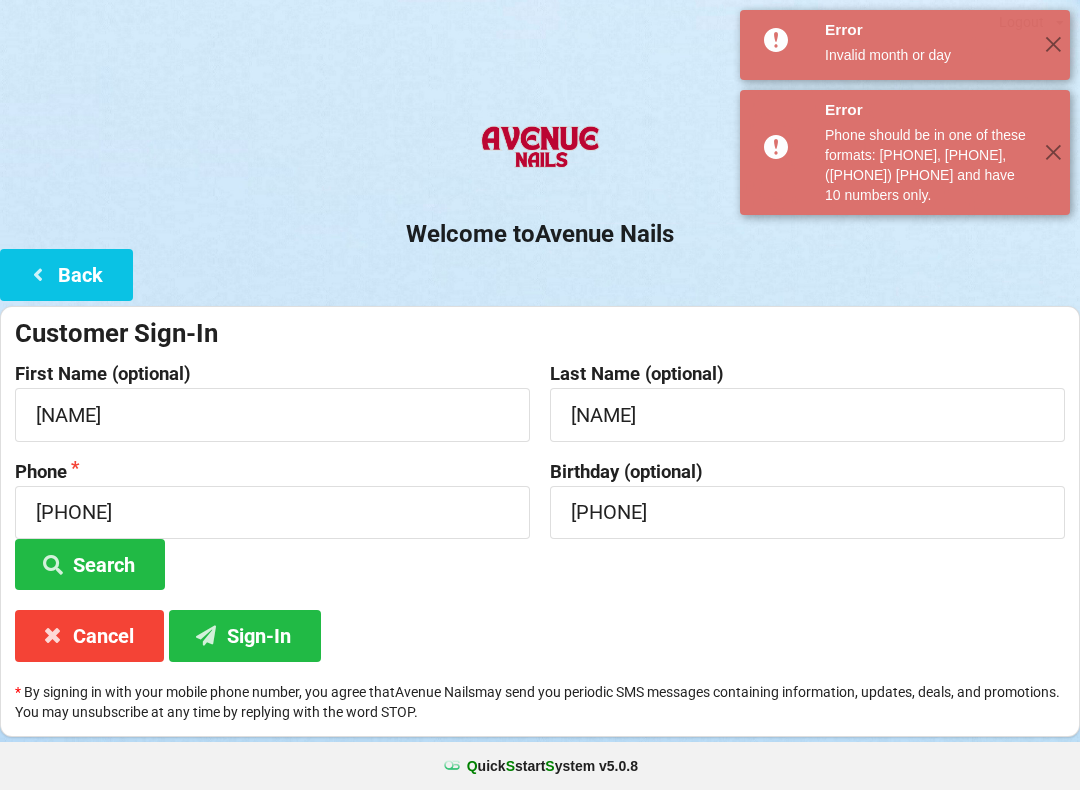 click on "✕" at bounding box center [1053, 45] 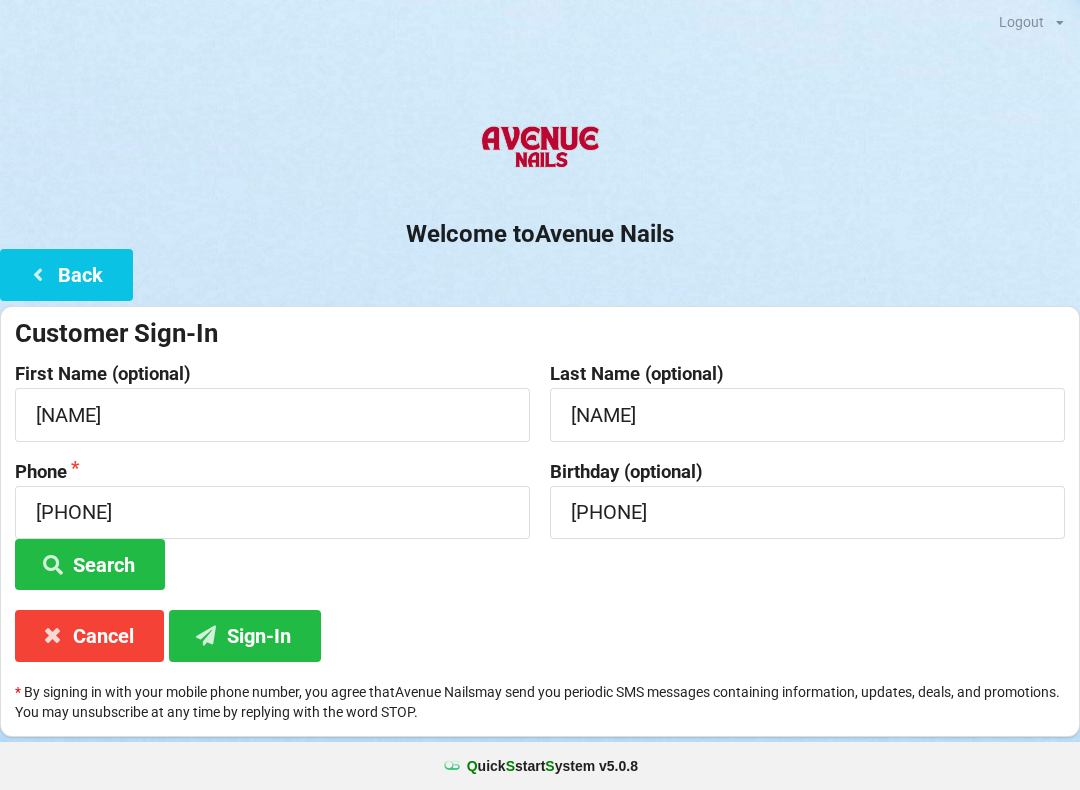 click on "Error Phone should be in one of these formats: [PHONE], [PHONE], ([PHONE]) [PHONE] and have 10 numbers only. ✕" at bounding box center [905, 152] 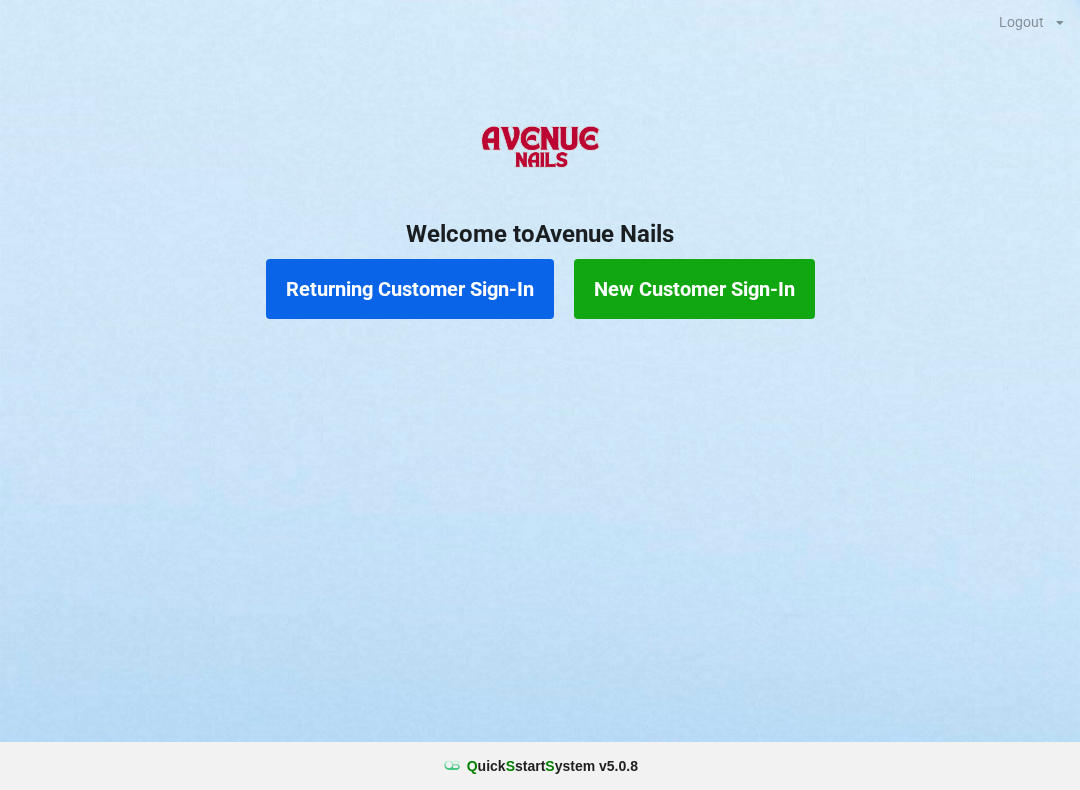 click on "Returning Customer Sign-In" at bounding box center [410, 289] 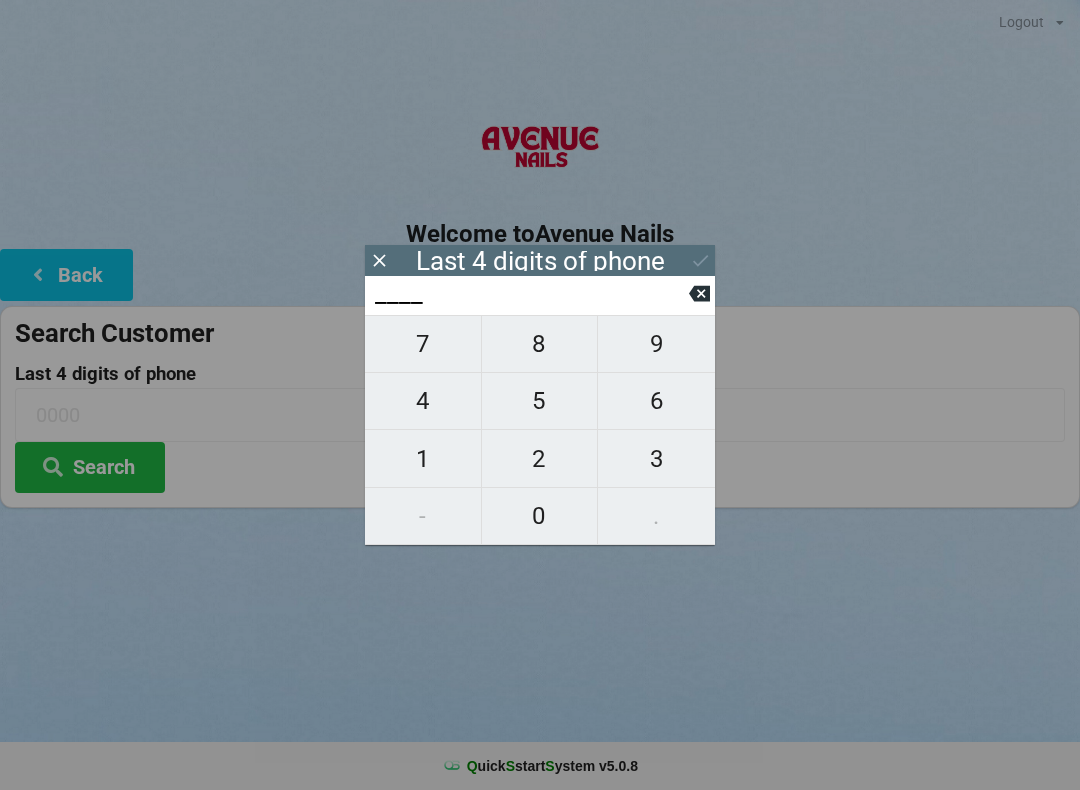 click on "4" at bounding box center [423, 401] 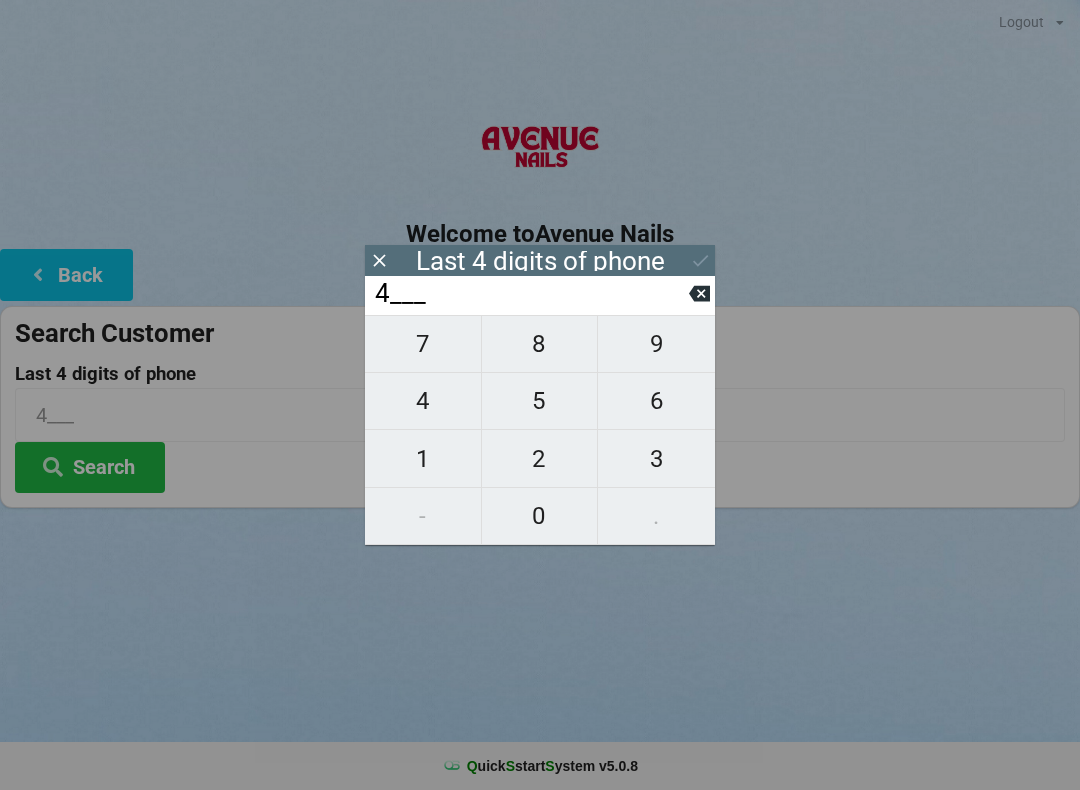 click on "9" at bounding box center [656, 344] 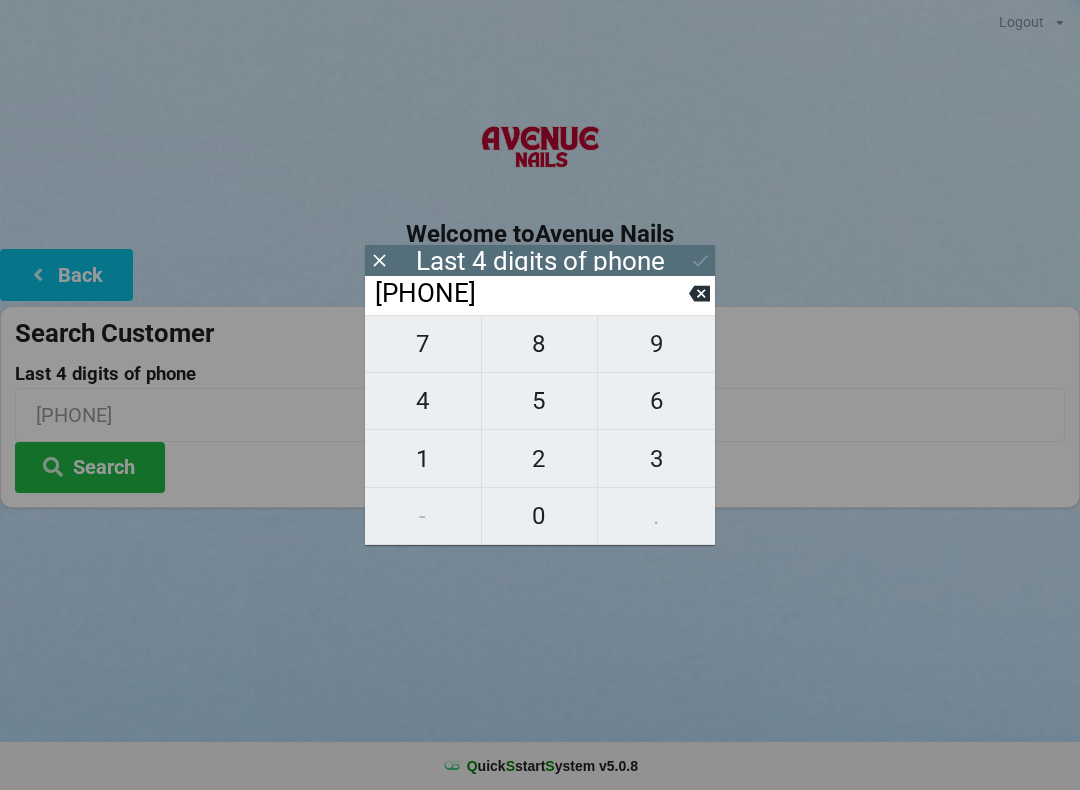 click on "6" at bounding box center (656, 401) 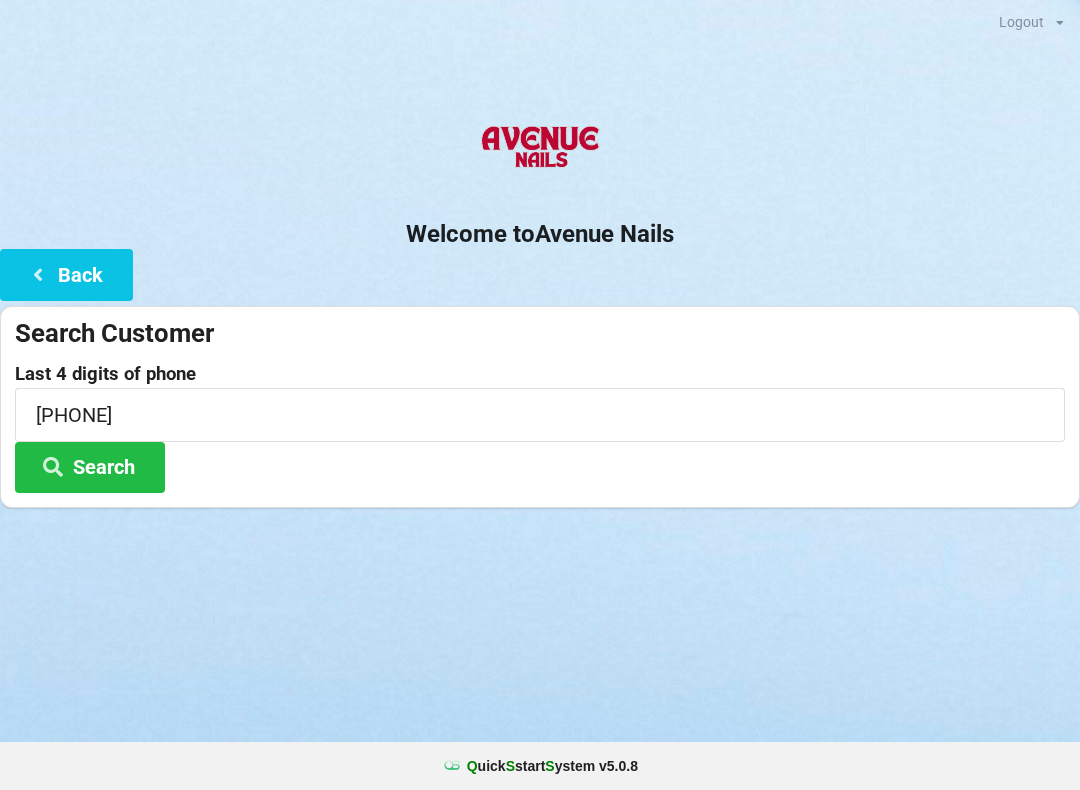 click on "Search" at bounding box center (90, 467) 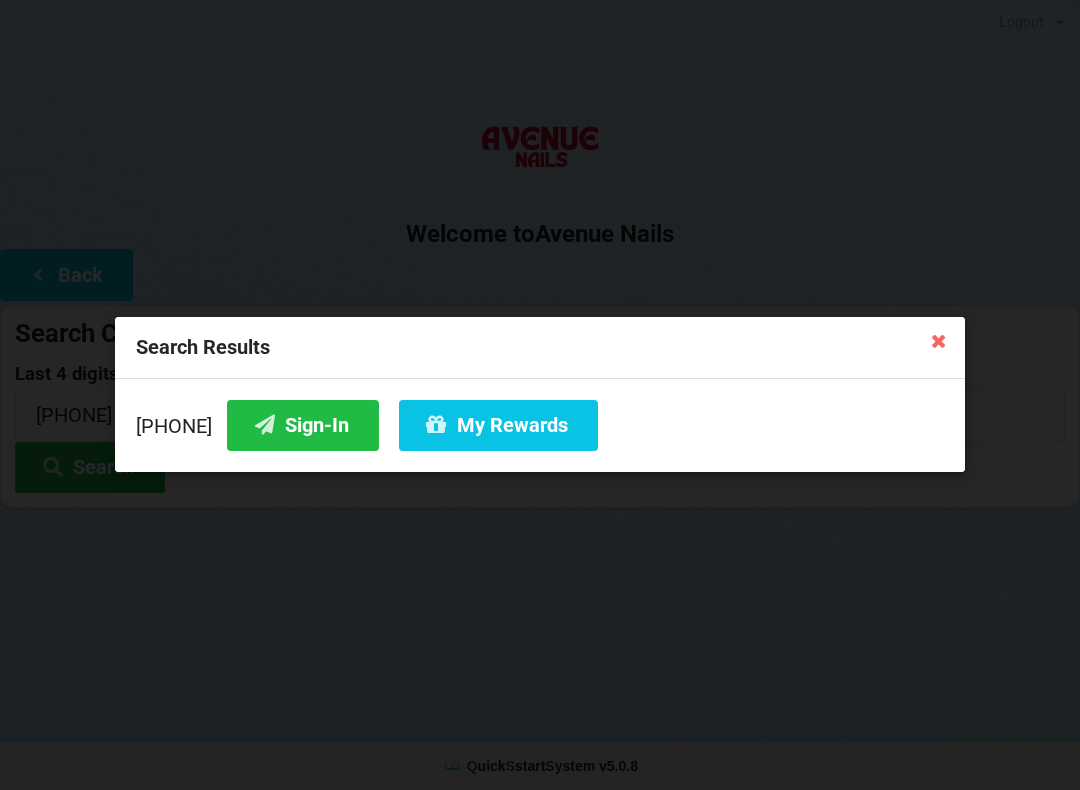 click on "My Rewards" at bounding box center (498, 425) 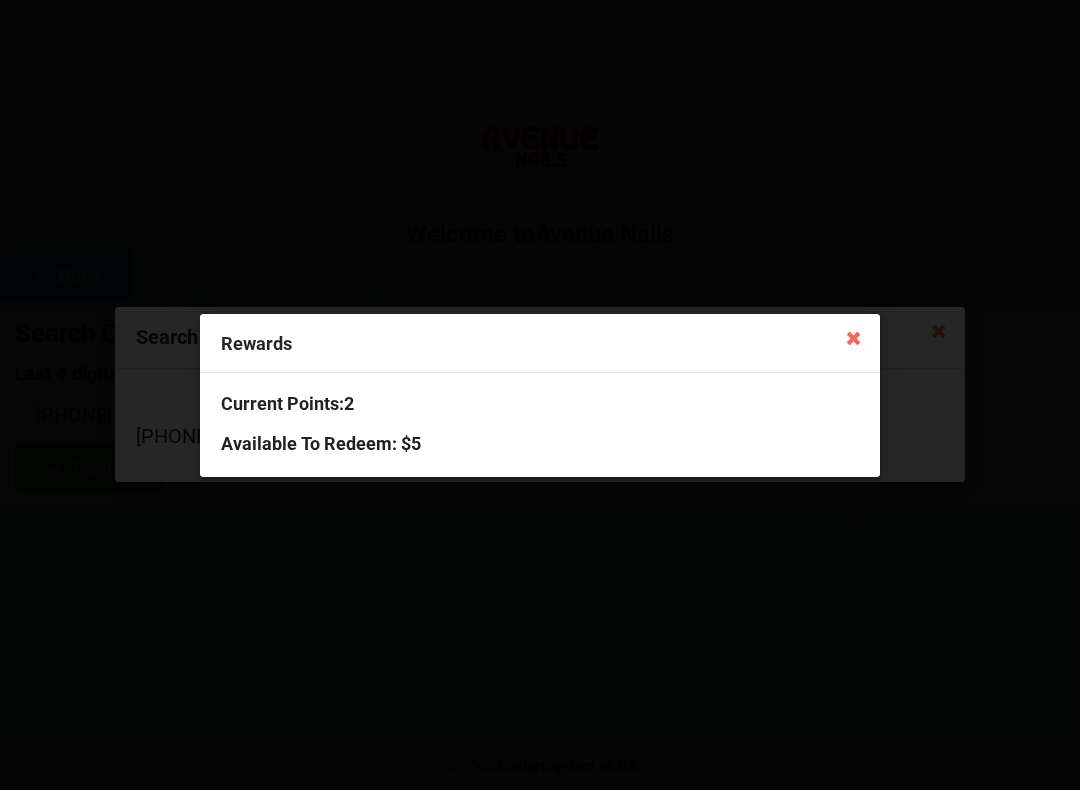 click on "Rewards Current Points:  2 Available To Redeem : $5" at bounding box center (540, 395) 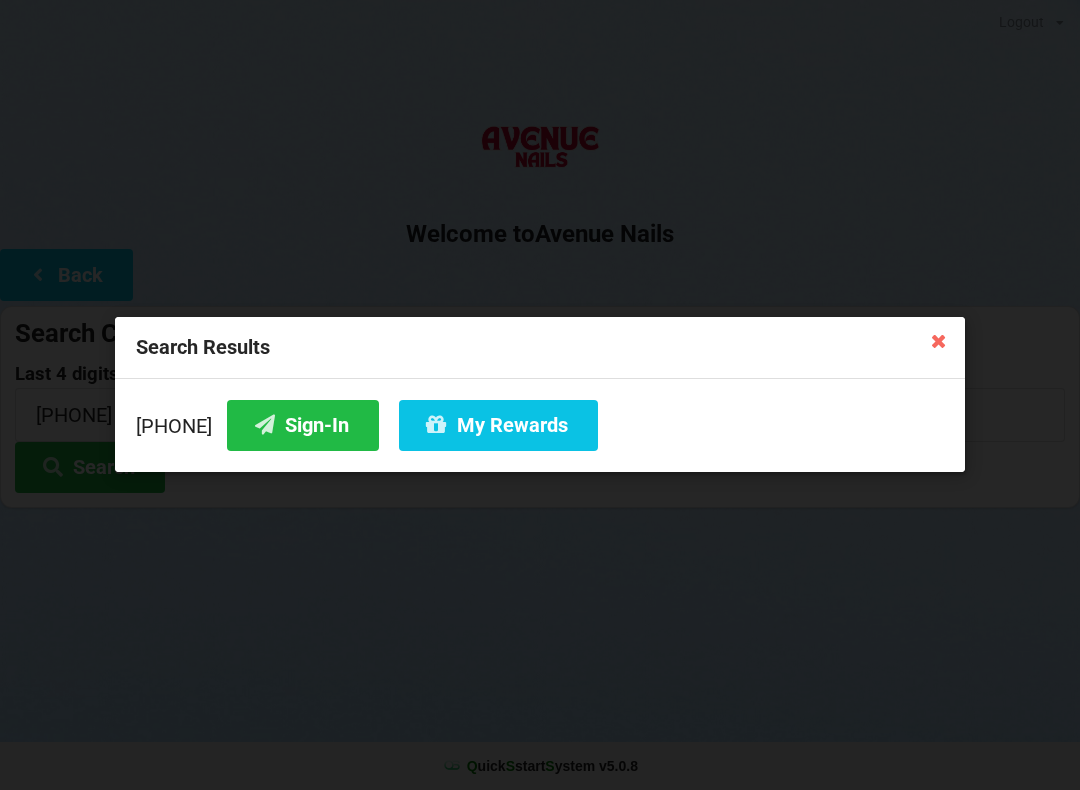 click on "Sign-In" at bounding box center (303, 425) 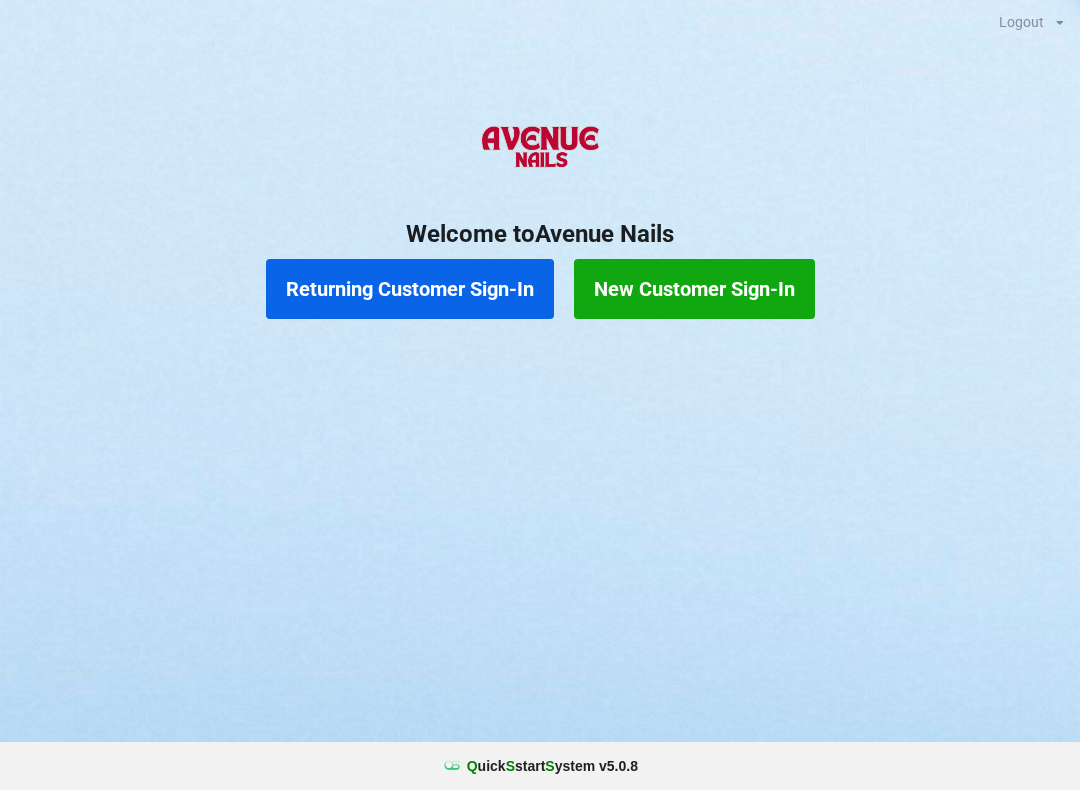 click on "Returning Customer Sign-In" at bounding box center [410, 289] 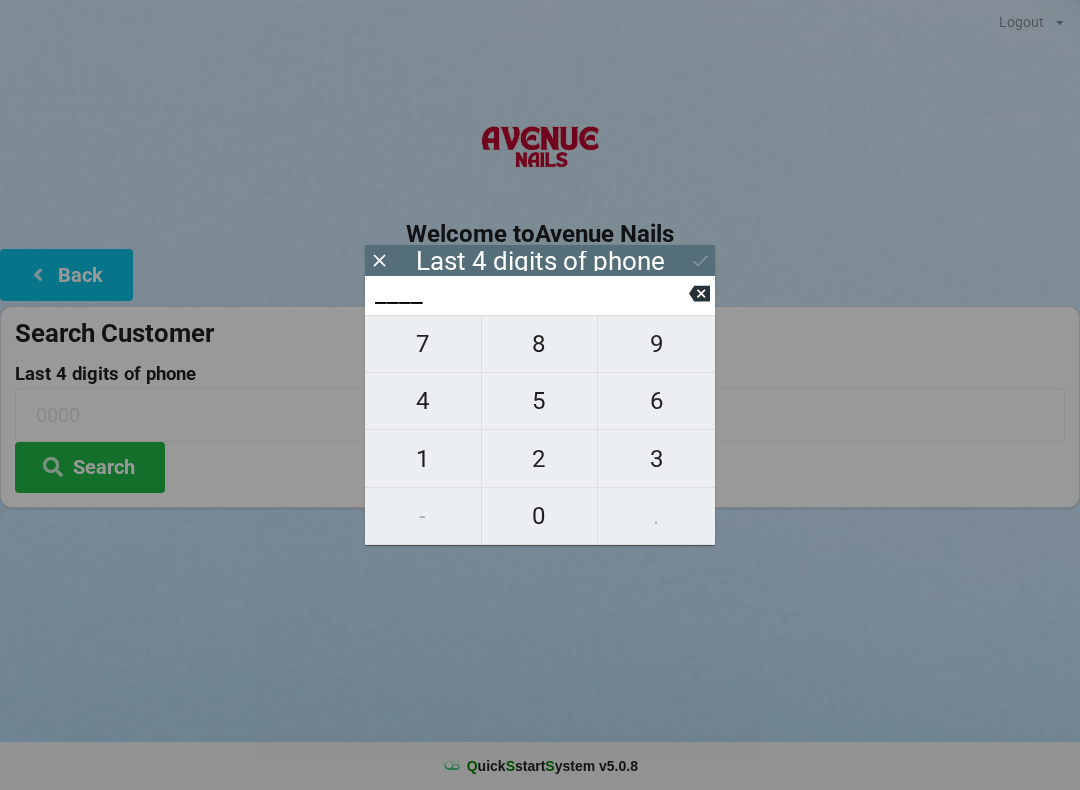 click on "8" at bounding box center [540, 344] 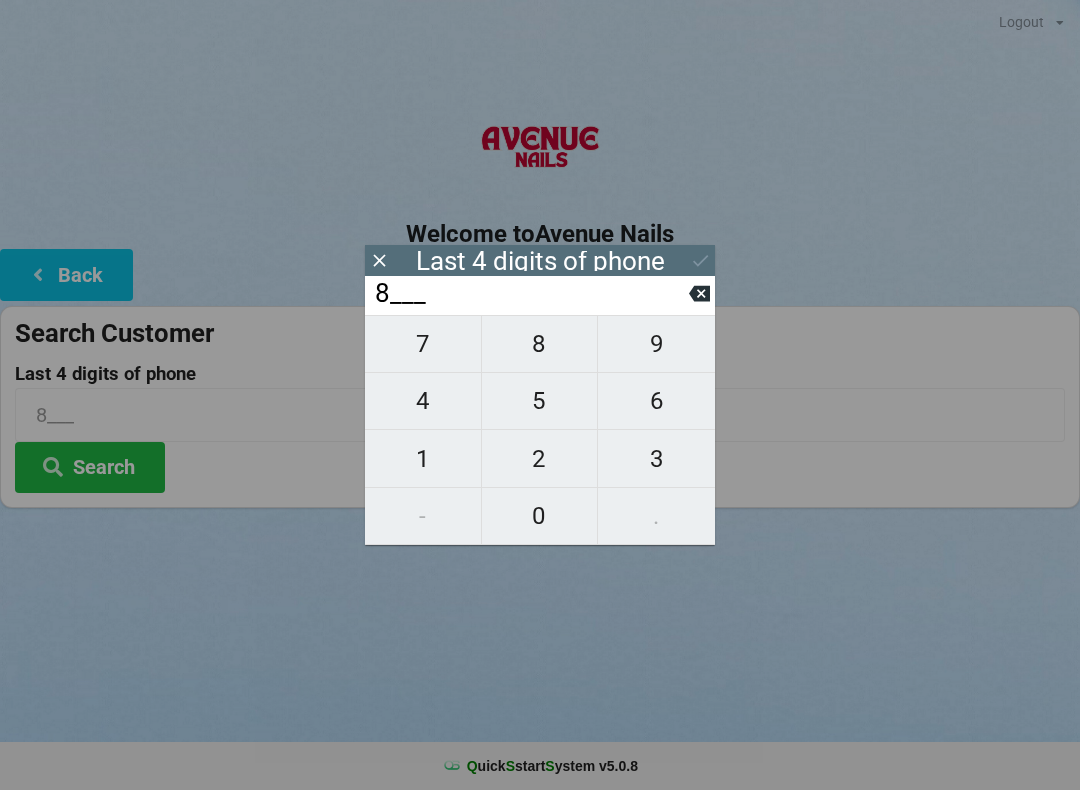 click on "5" at bounding box center [540, 401] 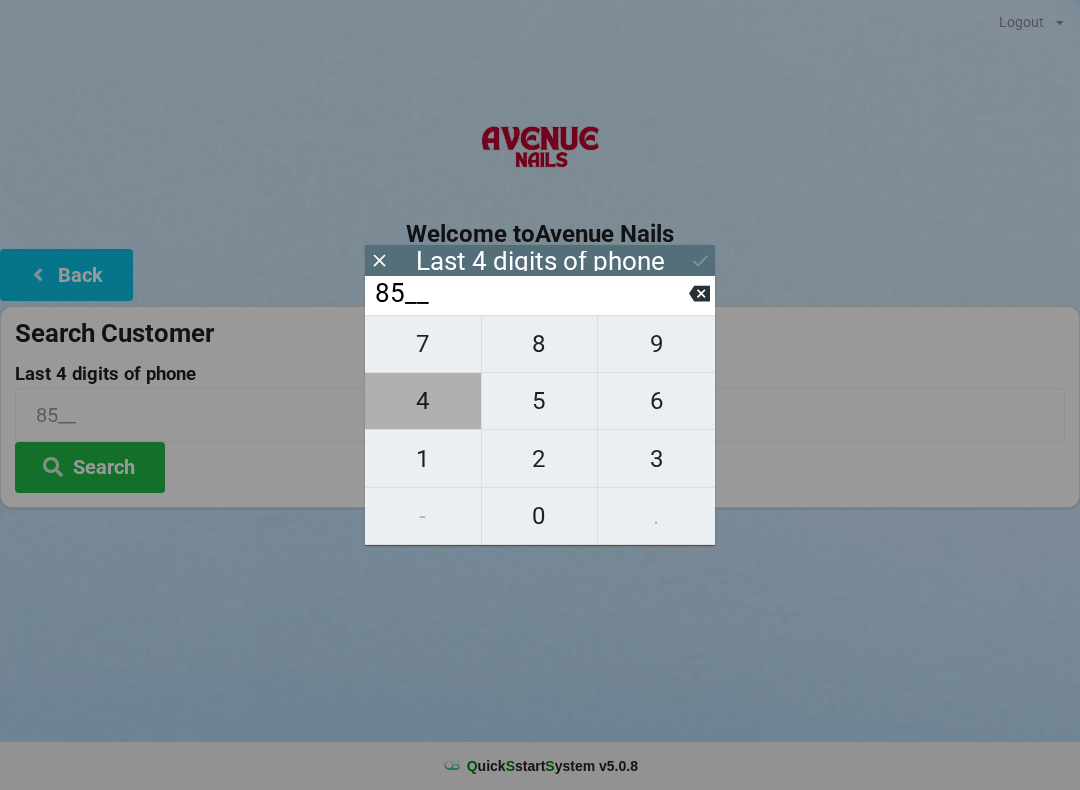 click on "4" at bounding box center (423, 401) 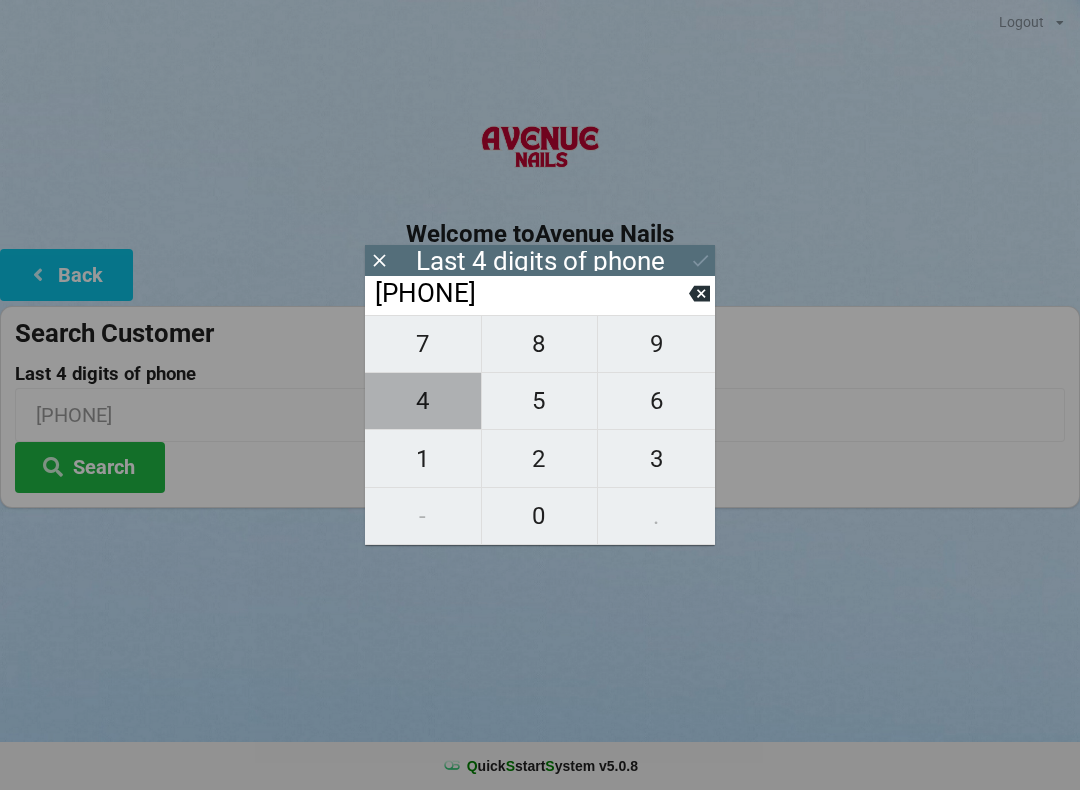 click on "8" at bounding box center (540, 344) 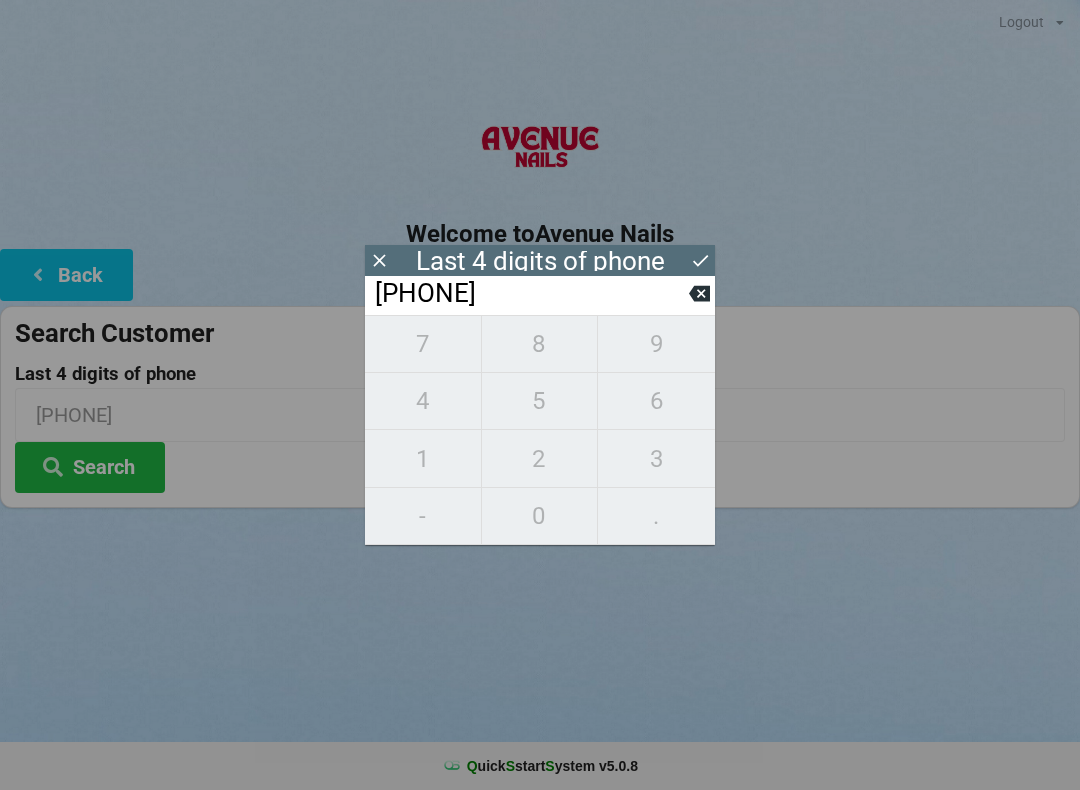click on "Search" at bounding box center (90, 467) 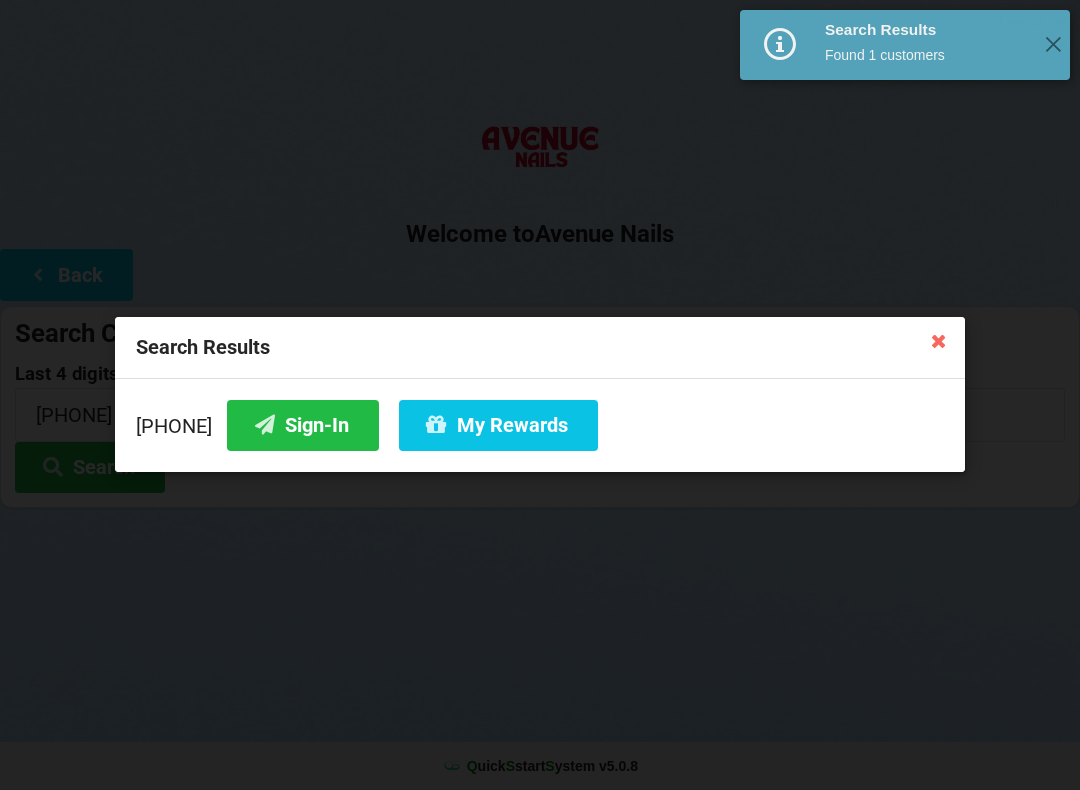 click on "Sign-In" at bounding box center [303, 425] 